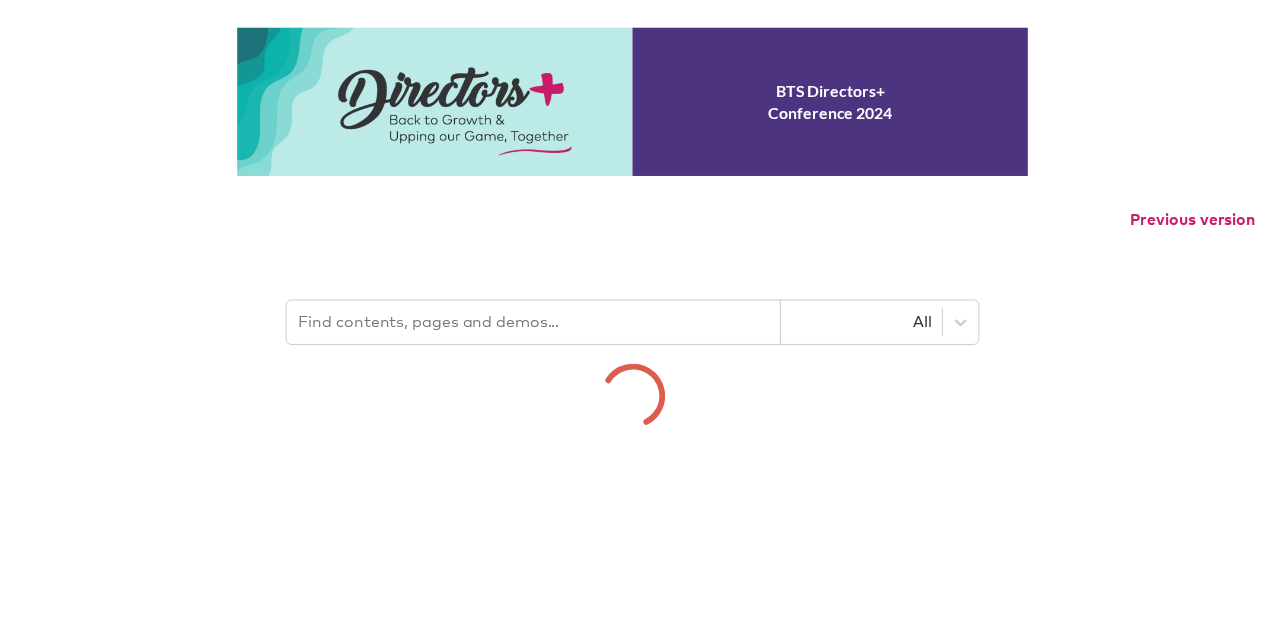 scroll, scrollTop: 0, scrollLeft: 0, axis: both 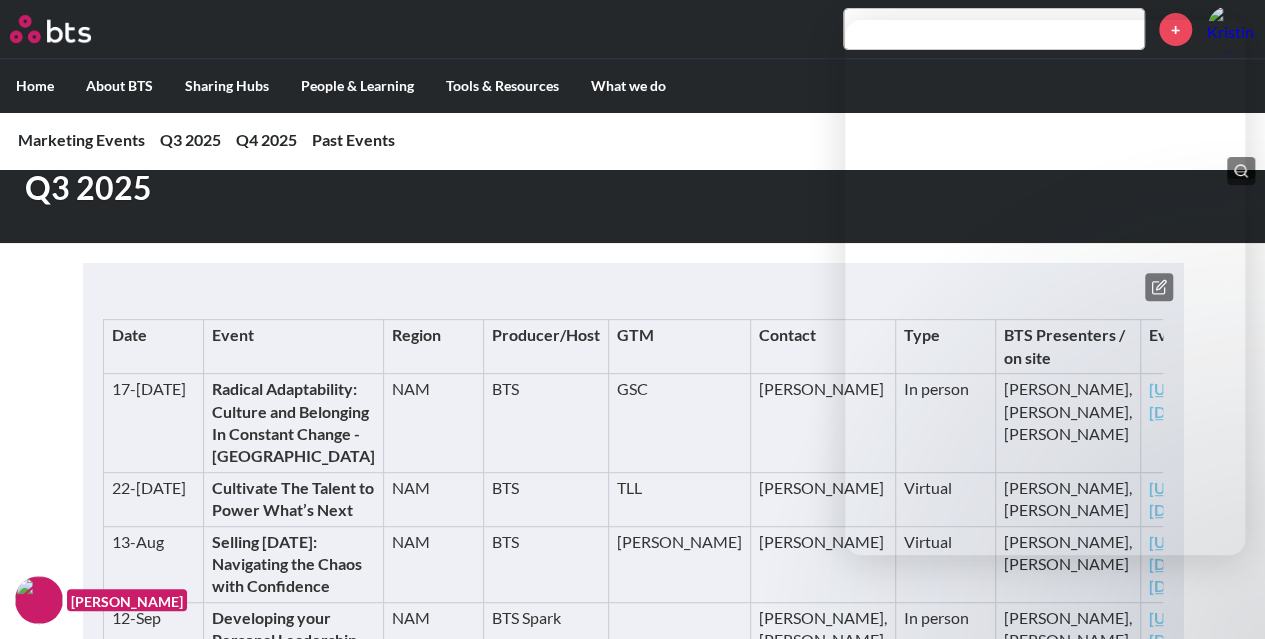 click on "Marketing Events Q3 2025 Q4 2025 Past Events Past Events Q1 2025 Q2 2025 Q1 2024 Q2 2024 Q3 2024 Q4 2024" at bounding box center (632, 140) 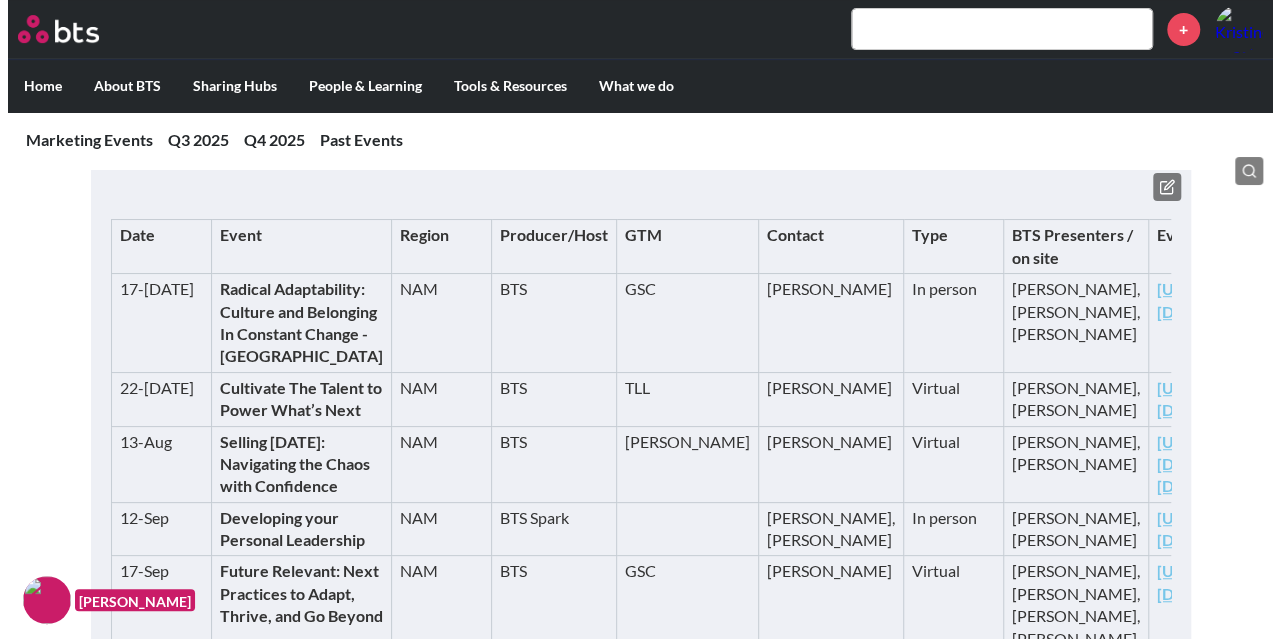 scroll, scrollTop: 100, scrollLeft: 0, axis: vertical 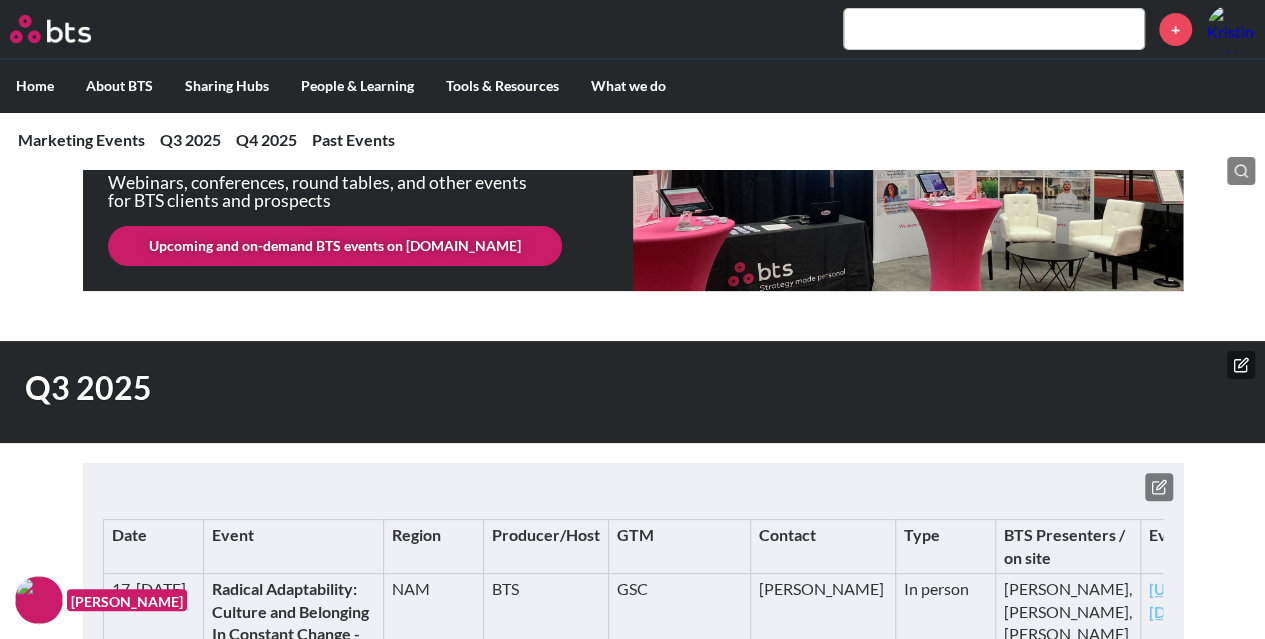 click at bounding box center [1159, 487] 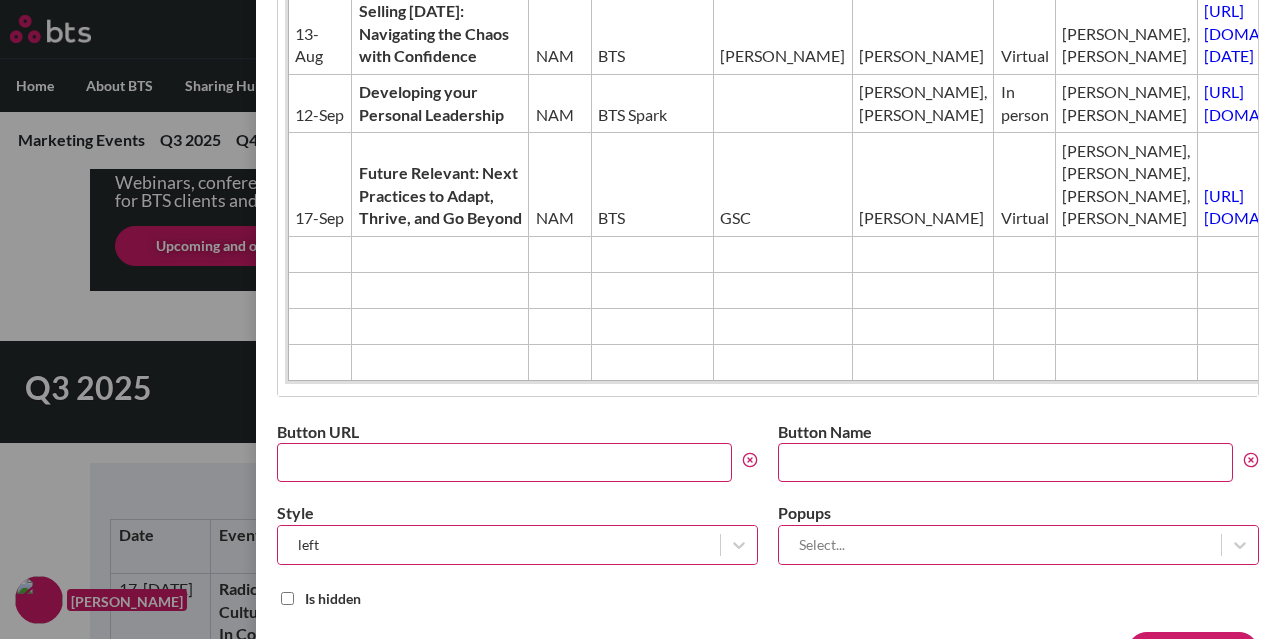 scroll, scrollTop: 500, scrollLeft: 0, axis: vertical 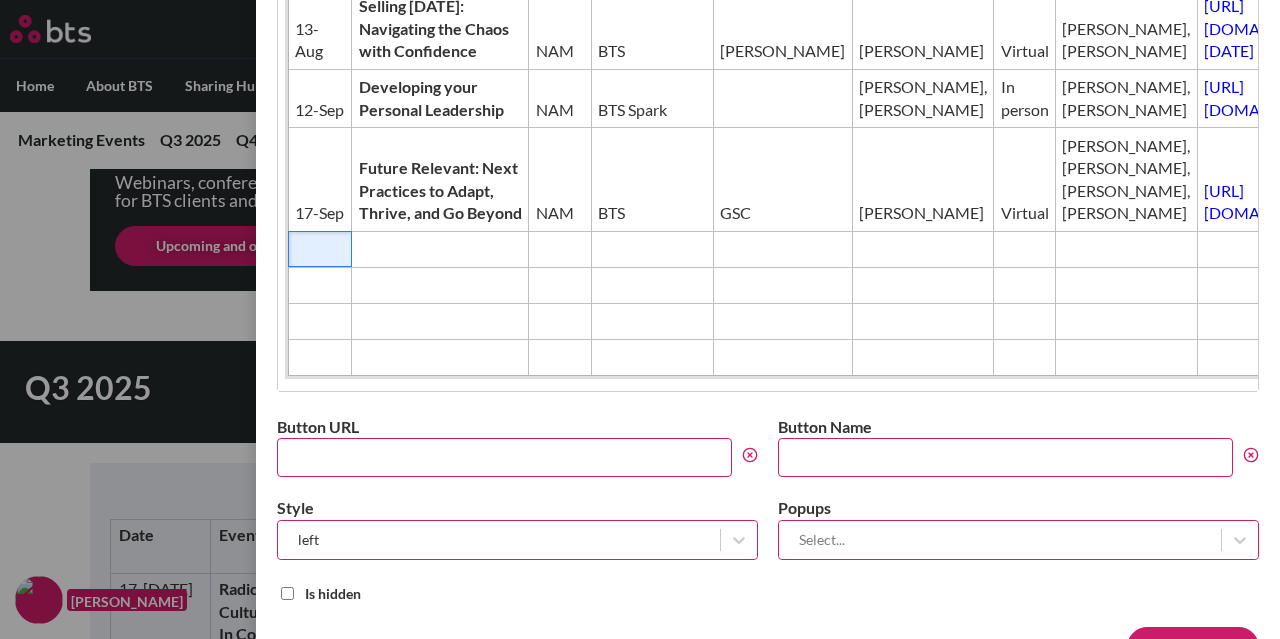 click at bounding box center [320, 249] 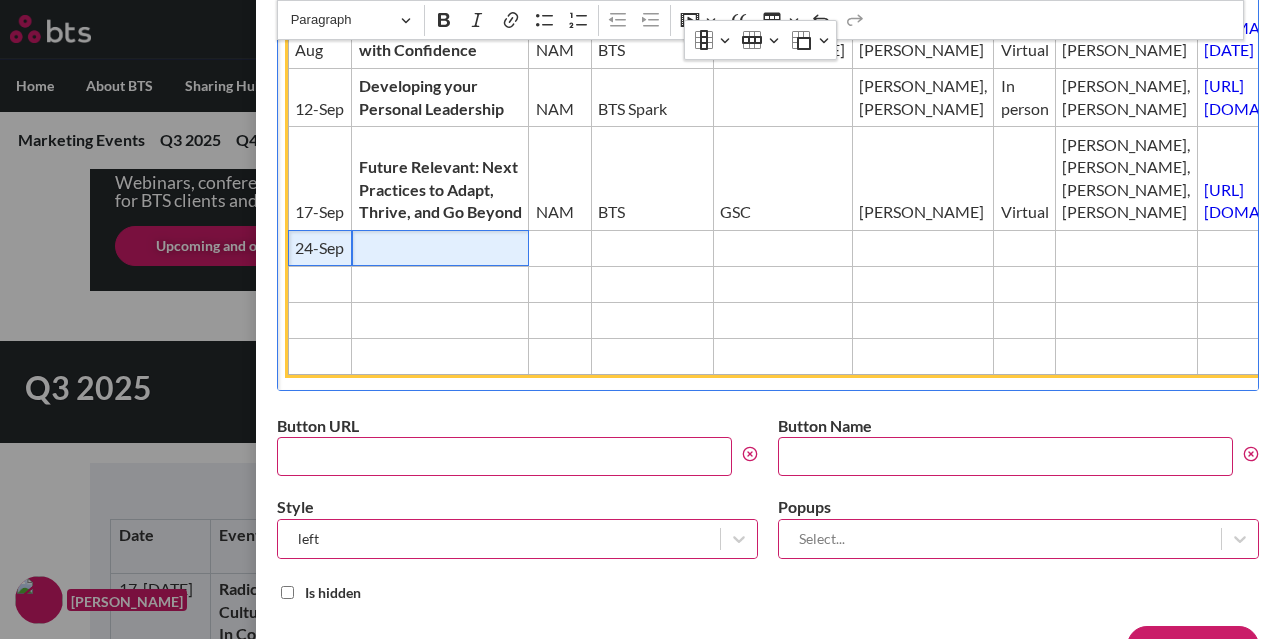 click at bounding box center (440, 248) 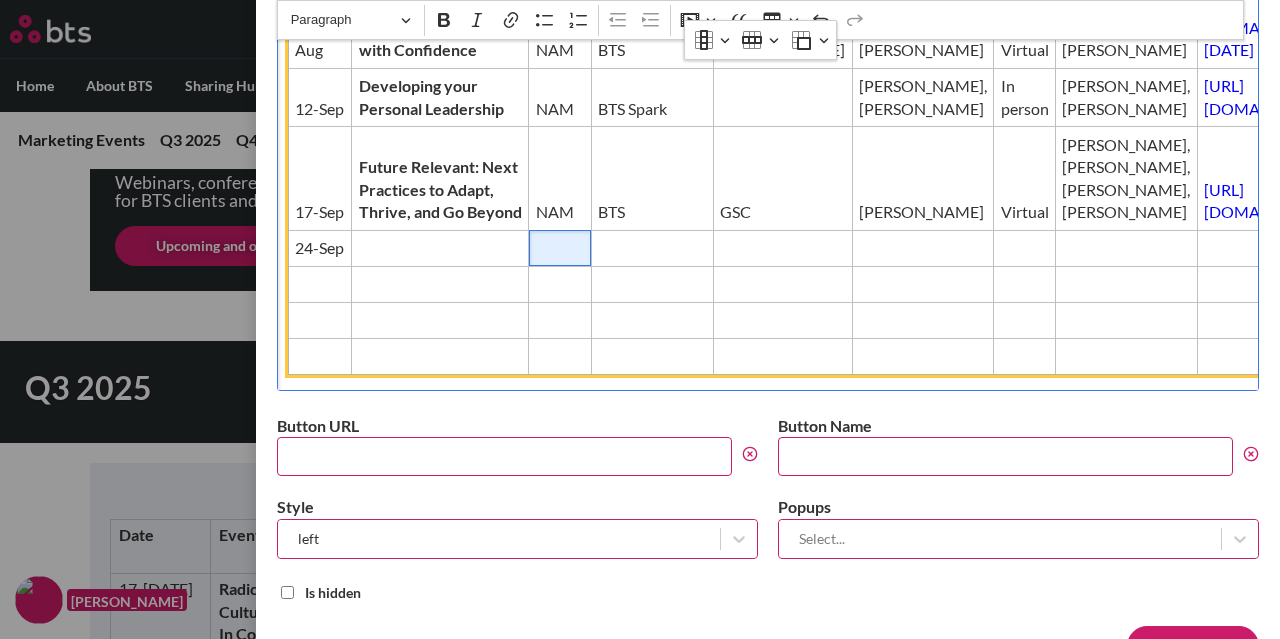 click at bounding box center [560, 248] 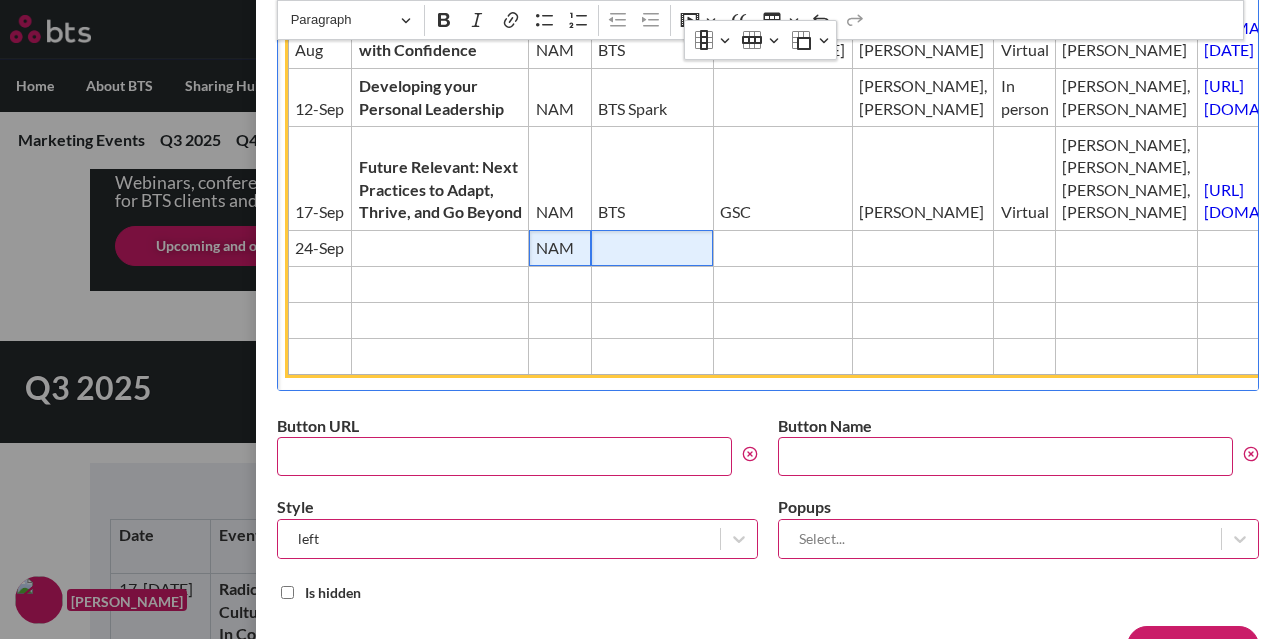 click at bounding box center (652, 248) 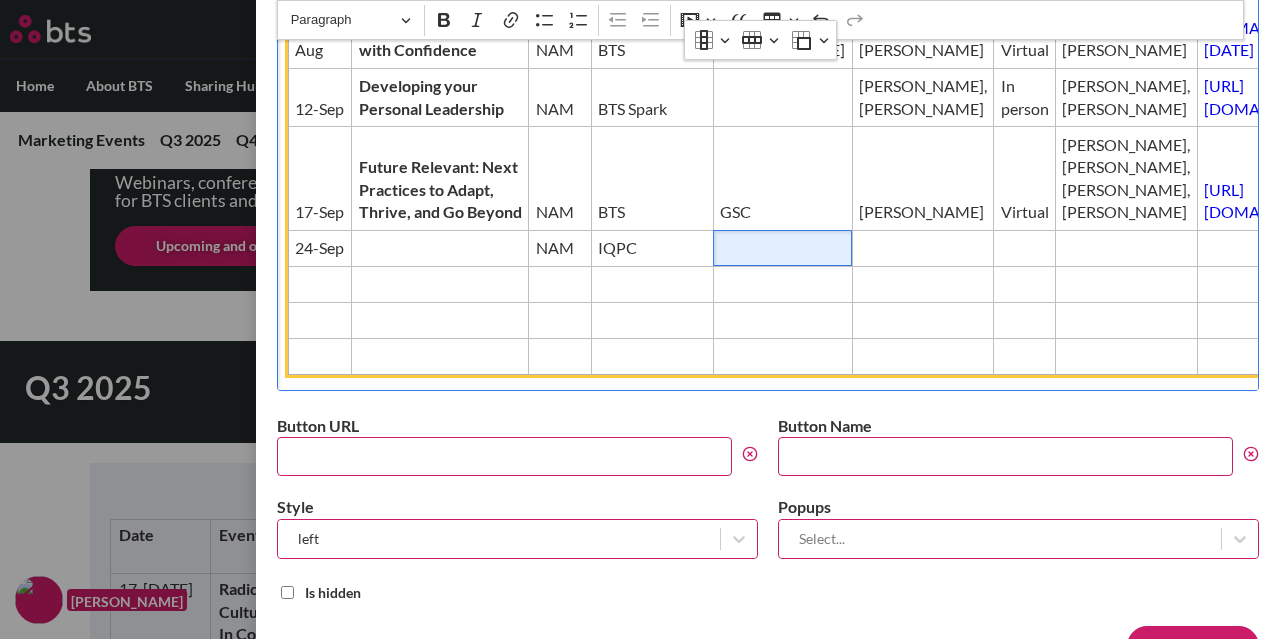 click at bounding box center (782, 248) 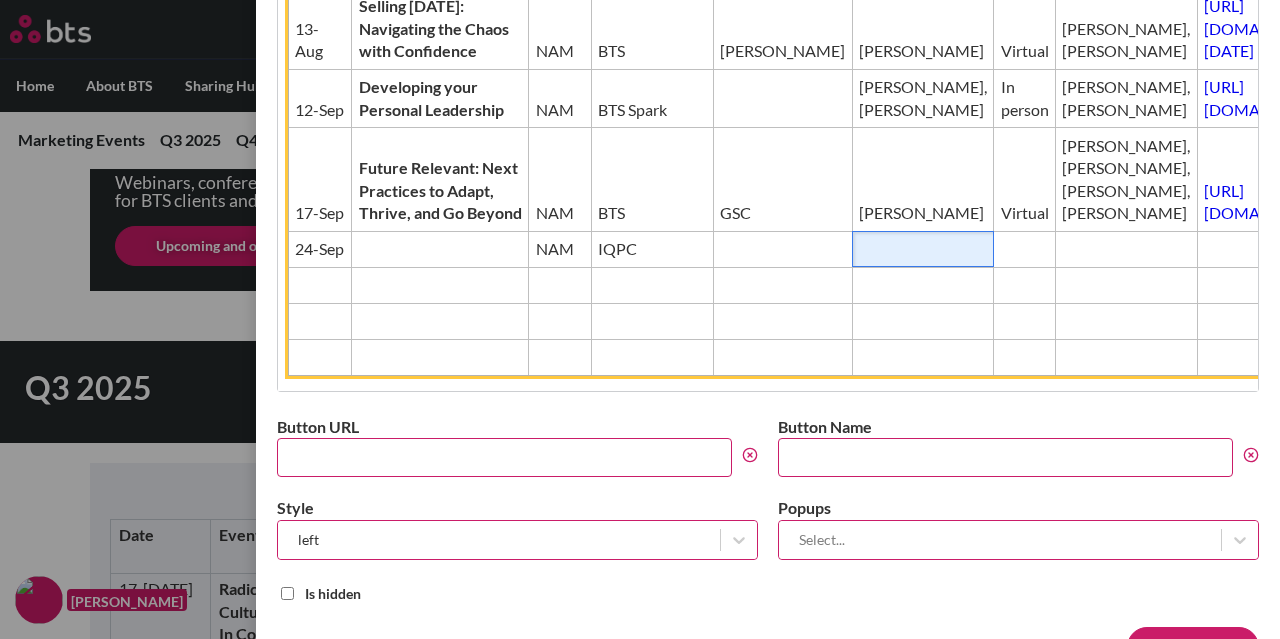 click at bounding box center [923, 249] 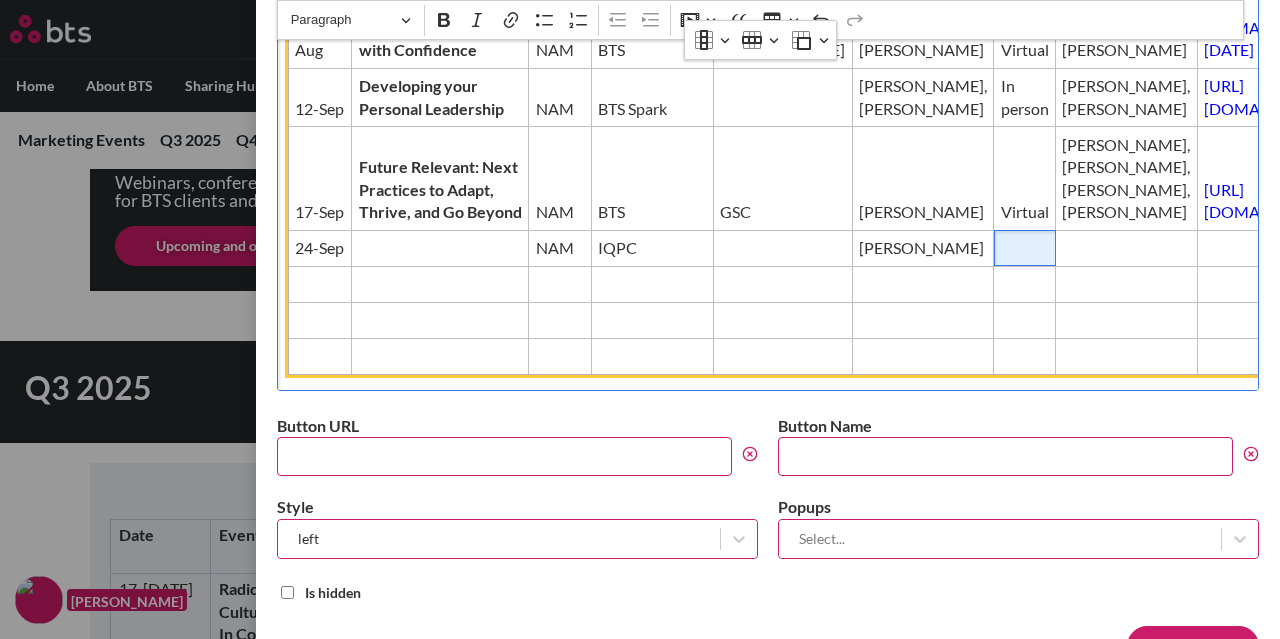 click at bounding box center (1025, 248) 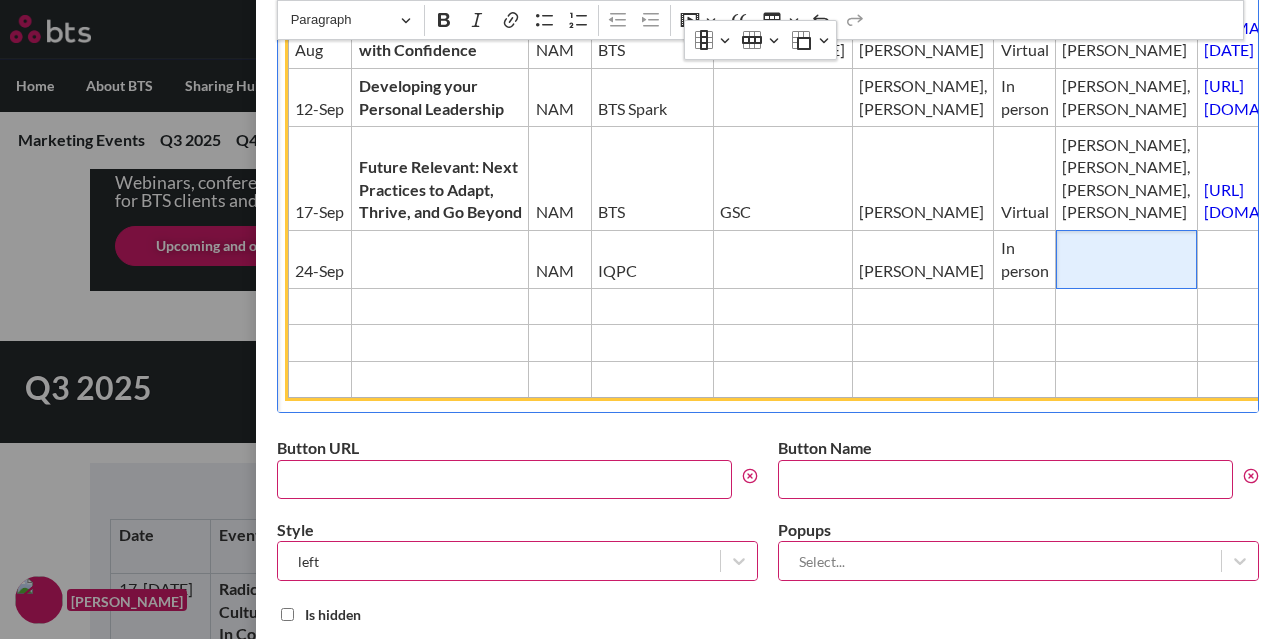 click at bounding box center [1126, 271] 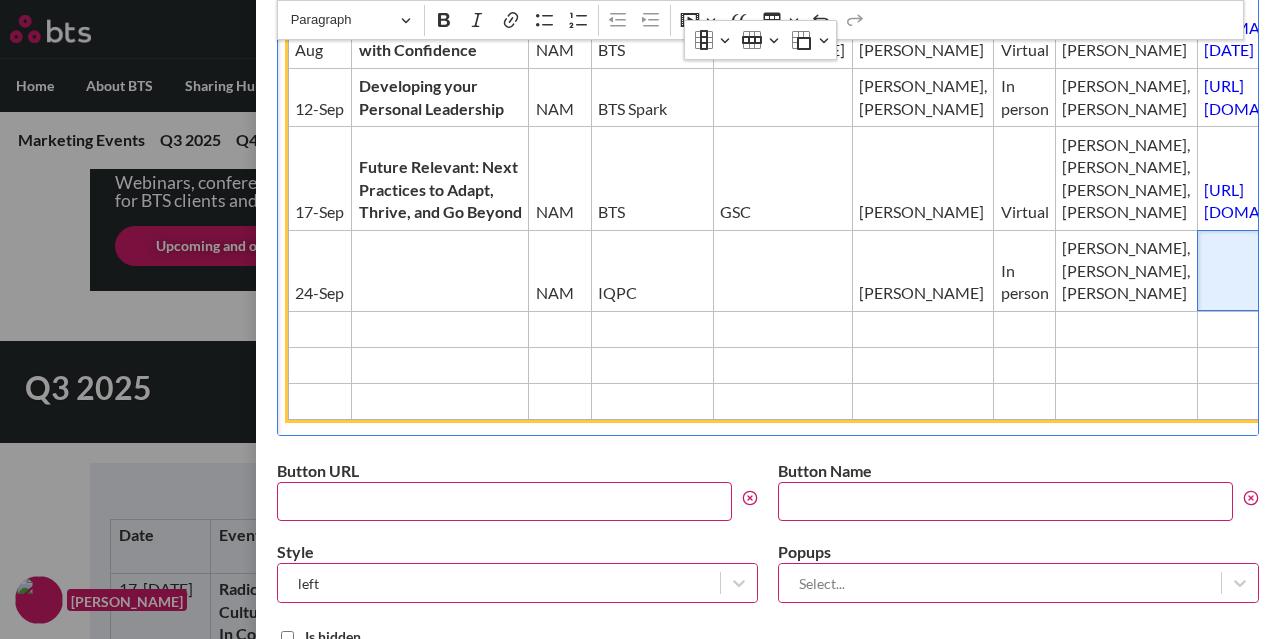 click at bounding box center (1271, 270) 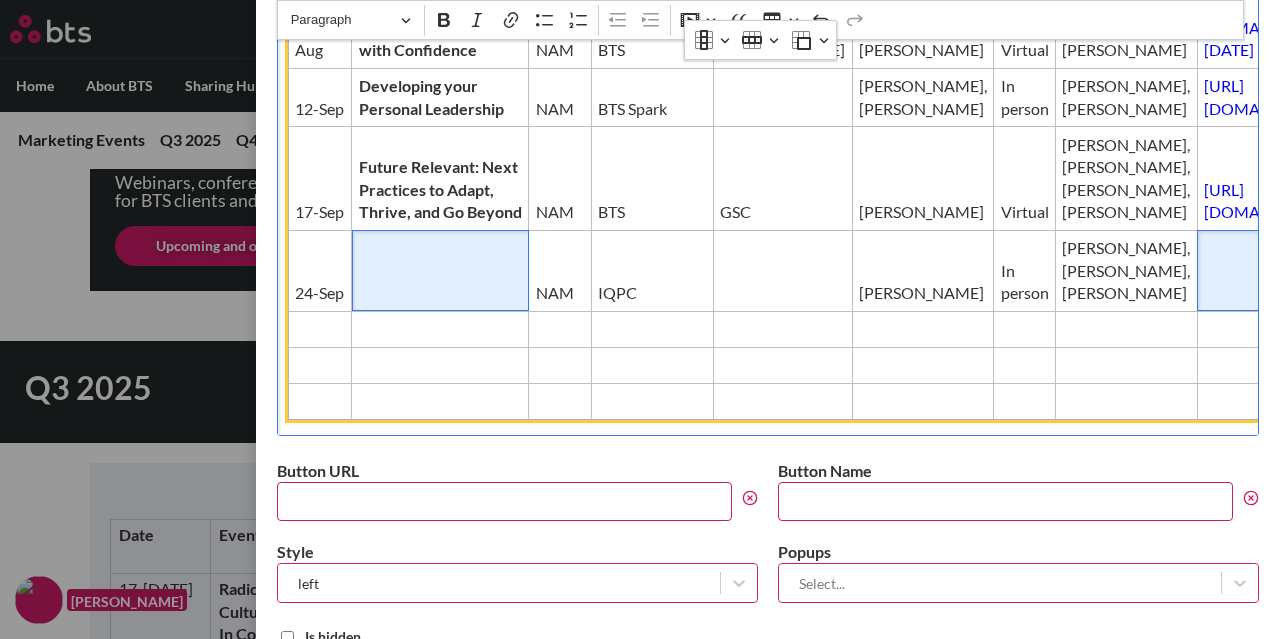click at bounding box center [440, 270] 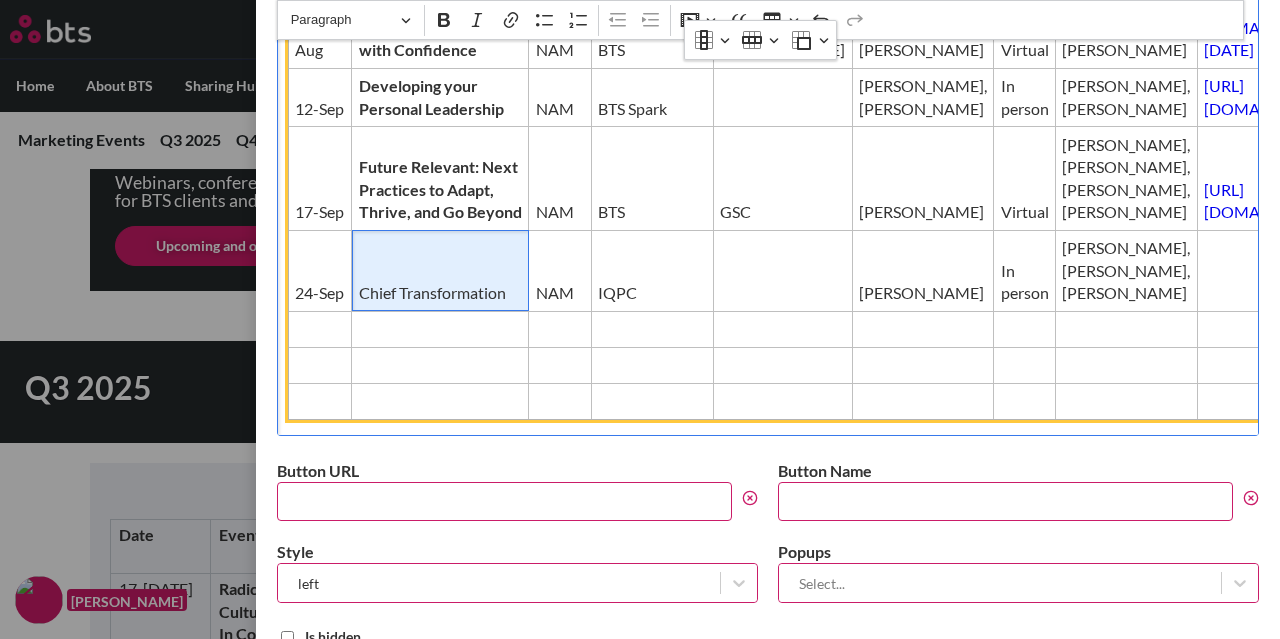 scroll, scrollTop: 477, scrollLeft: 0, axis: vertical 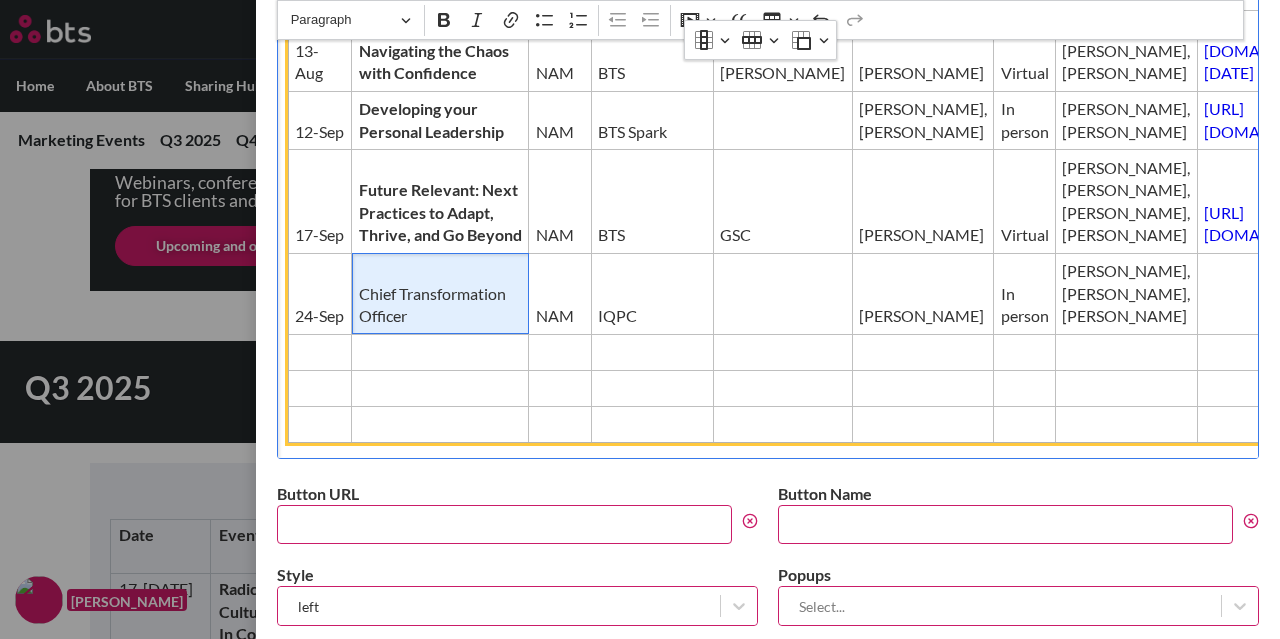 drag, startPoint x: 341, startPoint y: 488, endPoint x: 412, endPoint y: 538, distance: 86.83893 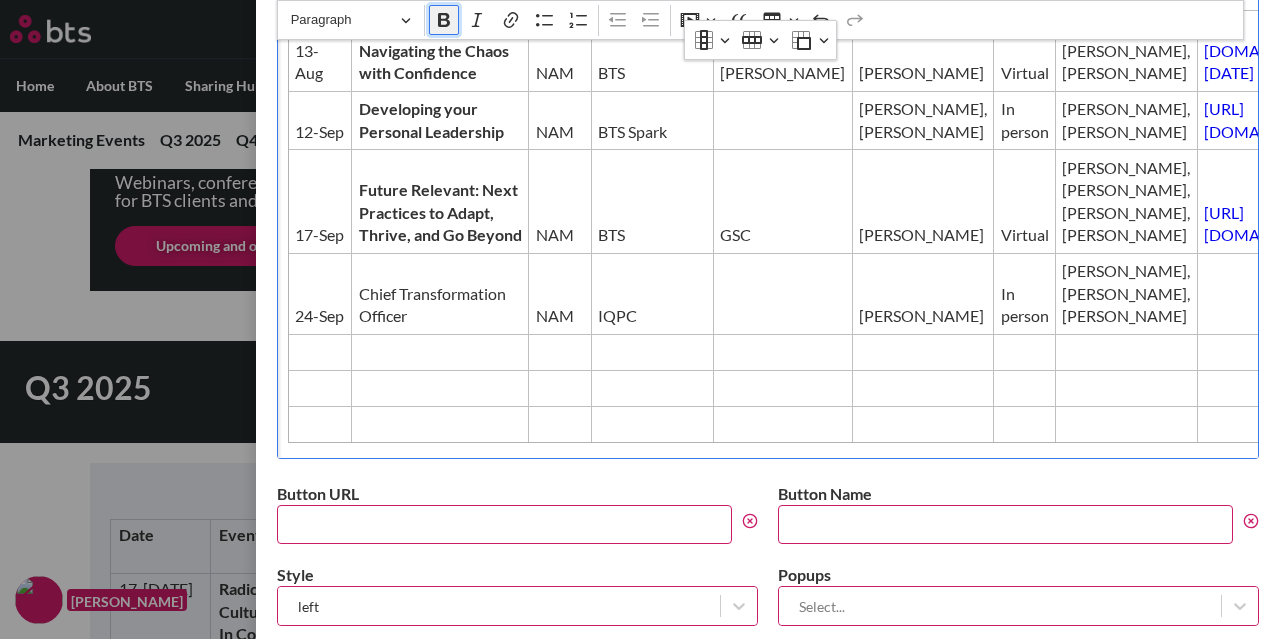 click 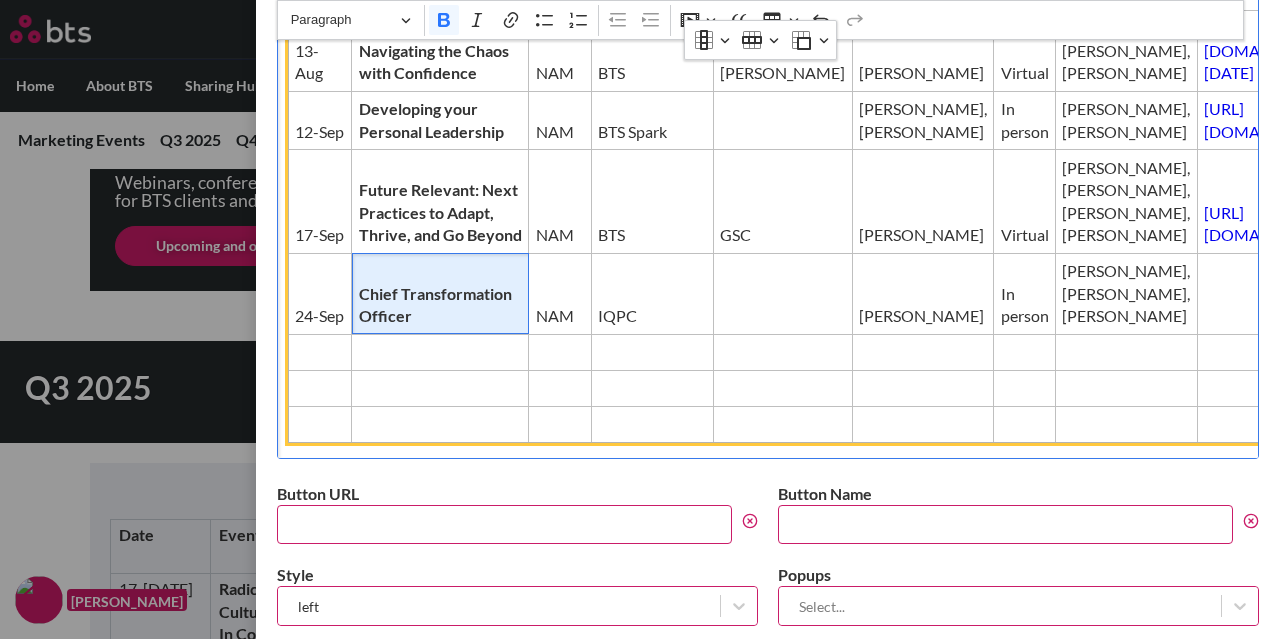 click on "Chief Transformation Officer" at bounding box center (440, 305) 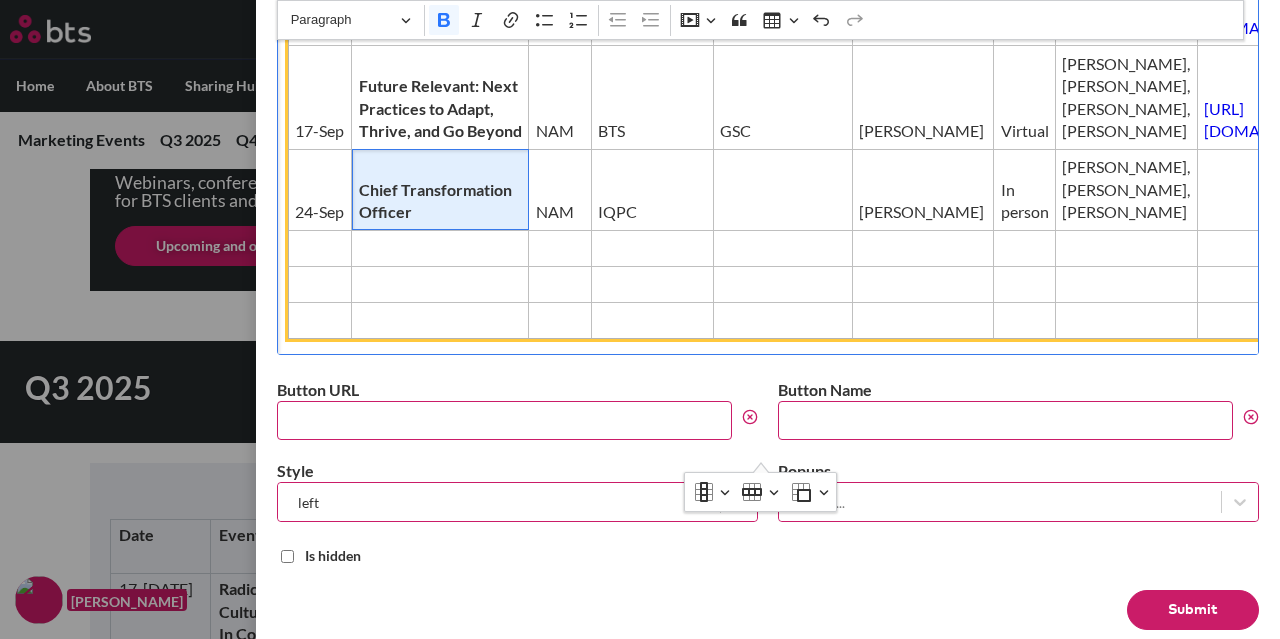 scroll, scrollTop: 677, scrollLeft: 0, axis: vertical 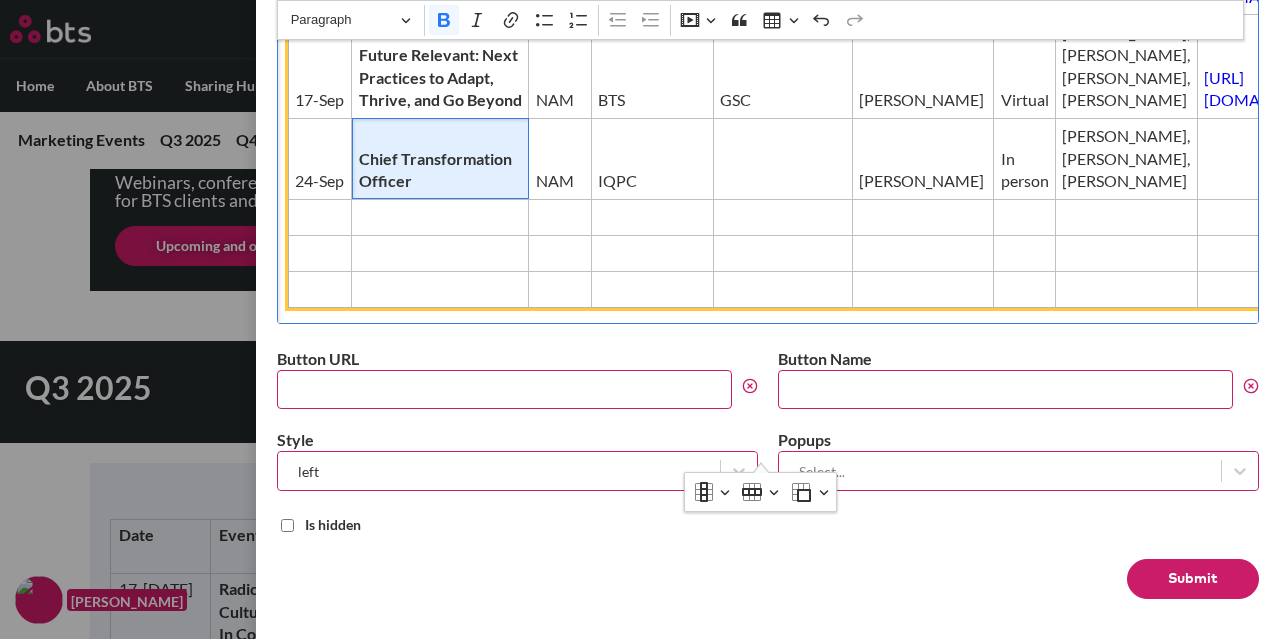 click on "Chief Transformation Officer" at bounding box center (440, 170) 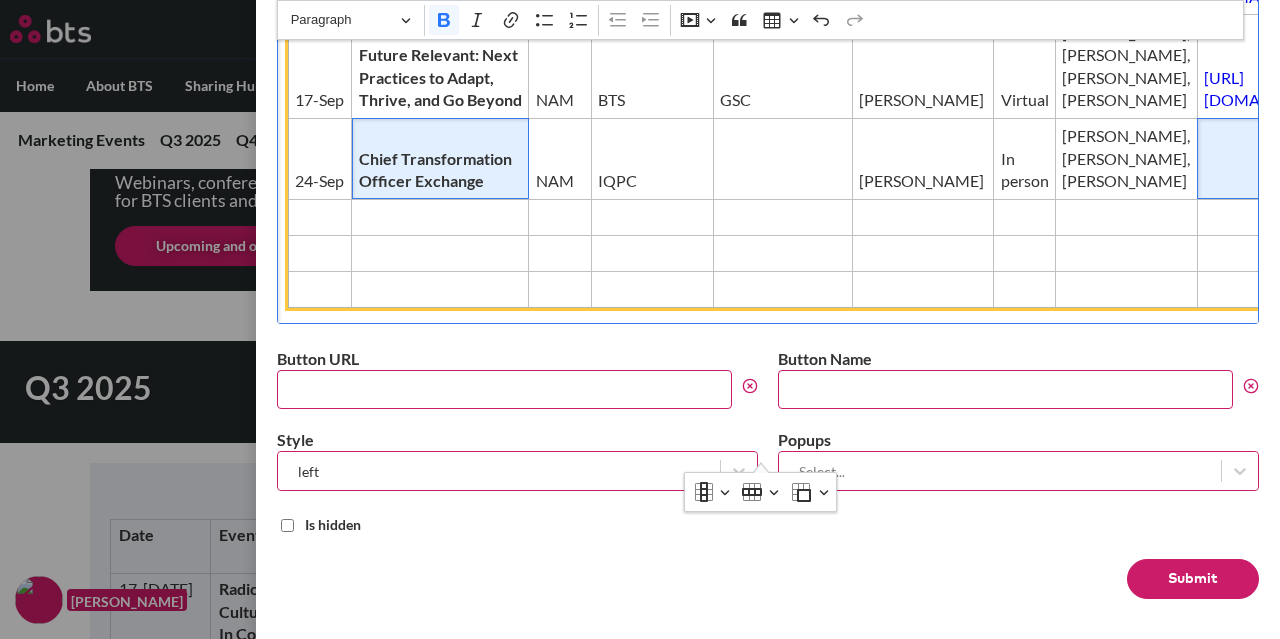 click at bounding box center [1271, 158] 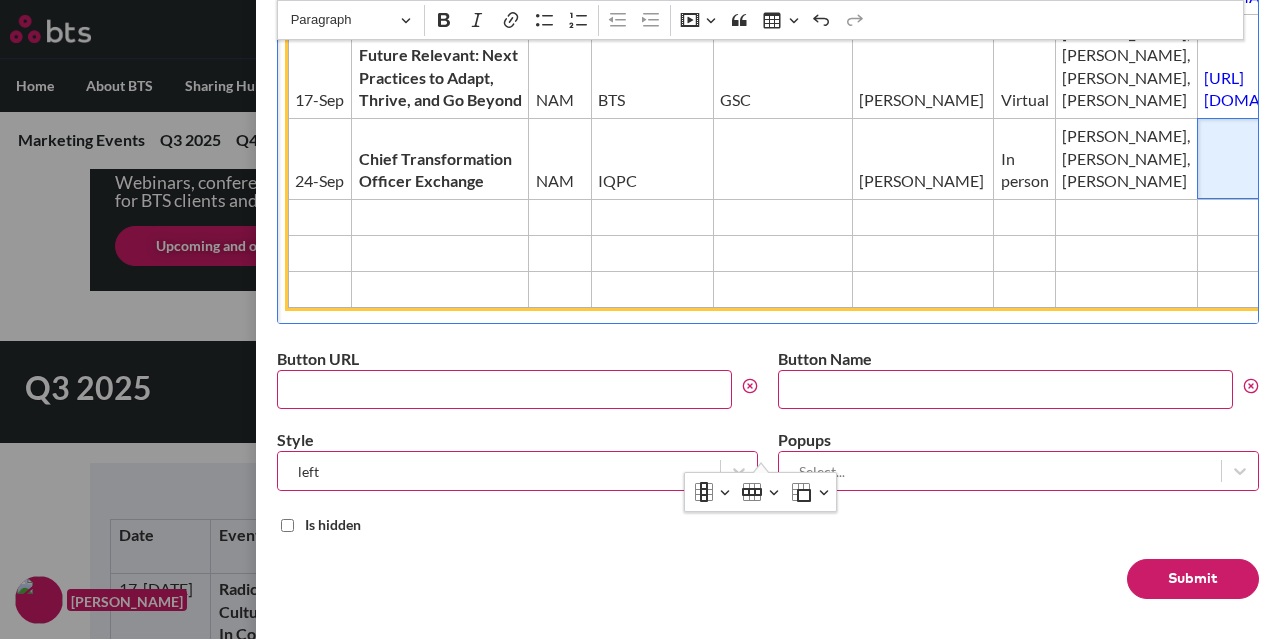 click at bounding box center [1271, 158] 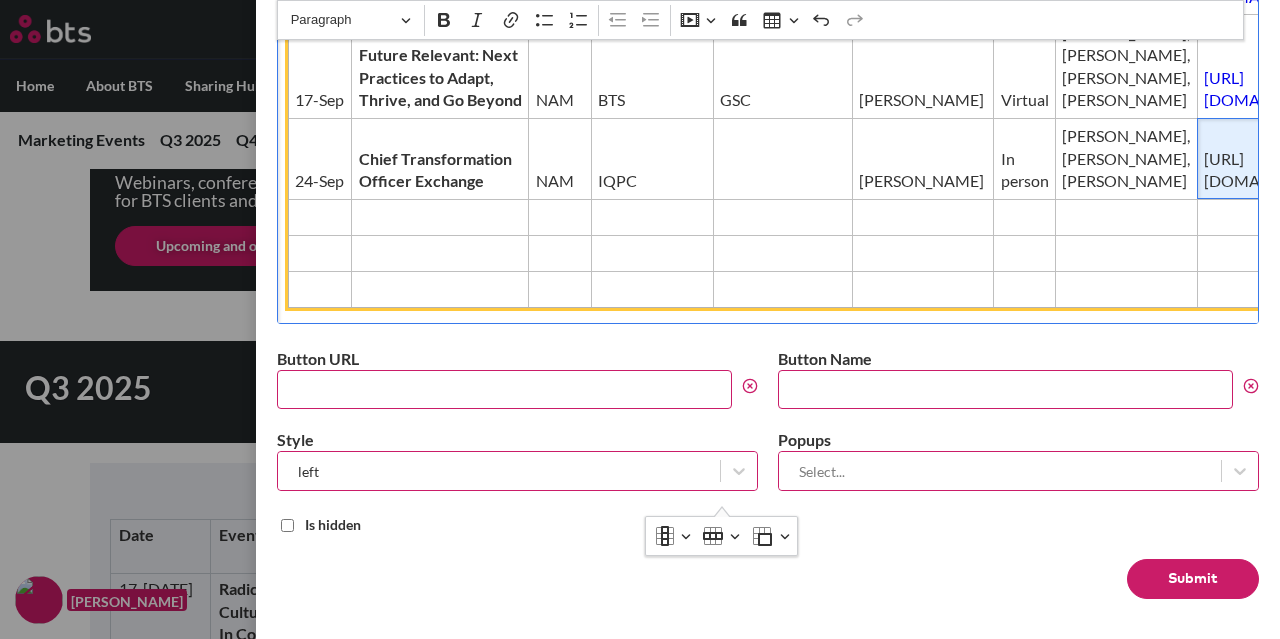 scroll, scrollTop: 0, scrollLeft: 78, axis: horizontal 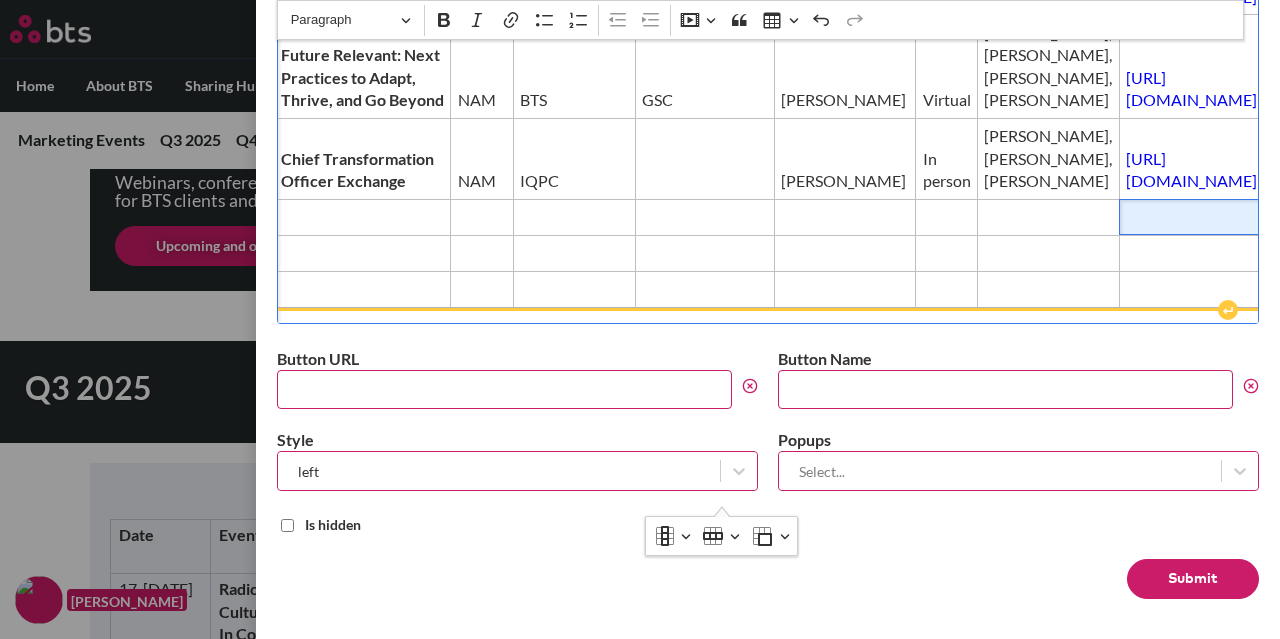 click at bounding box center [1193, 217] 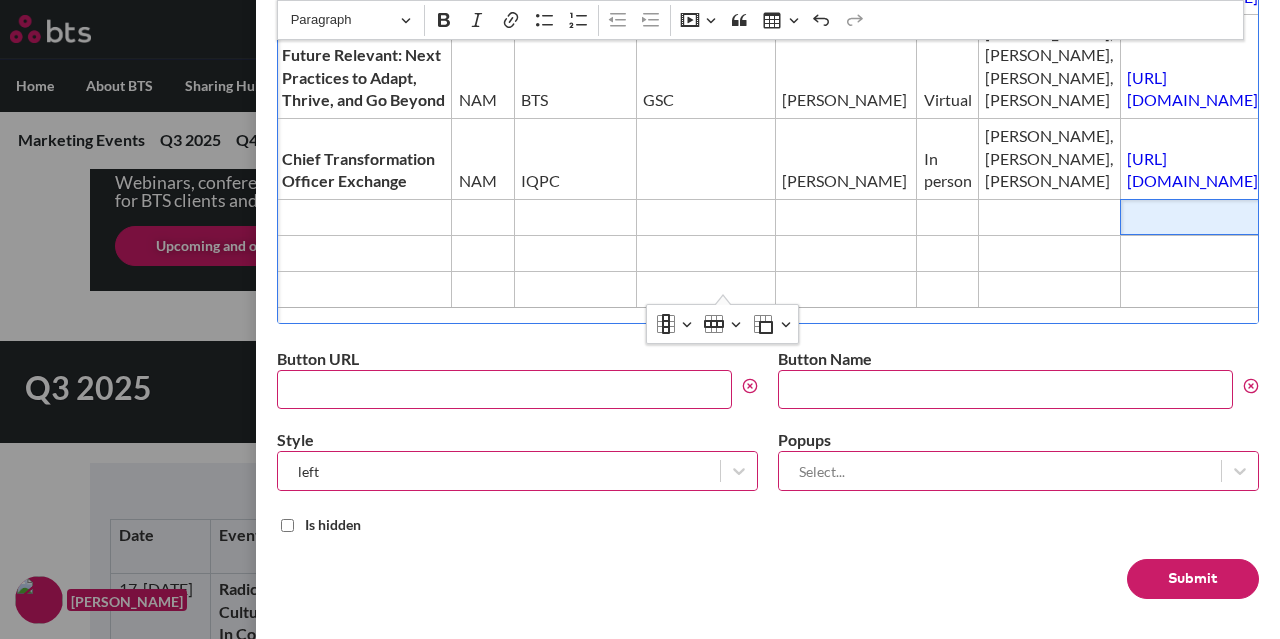 scroll, scrollTop: 979, scrollLeft: 0, axis: vertical 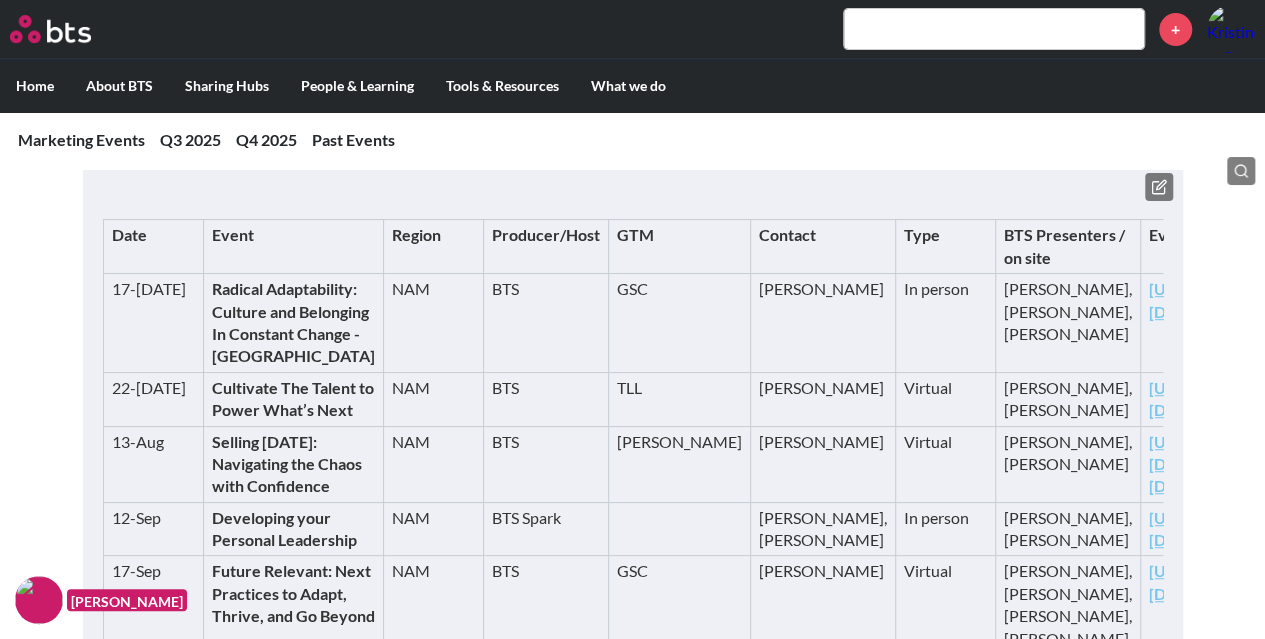 click 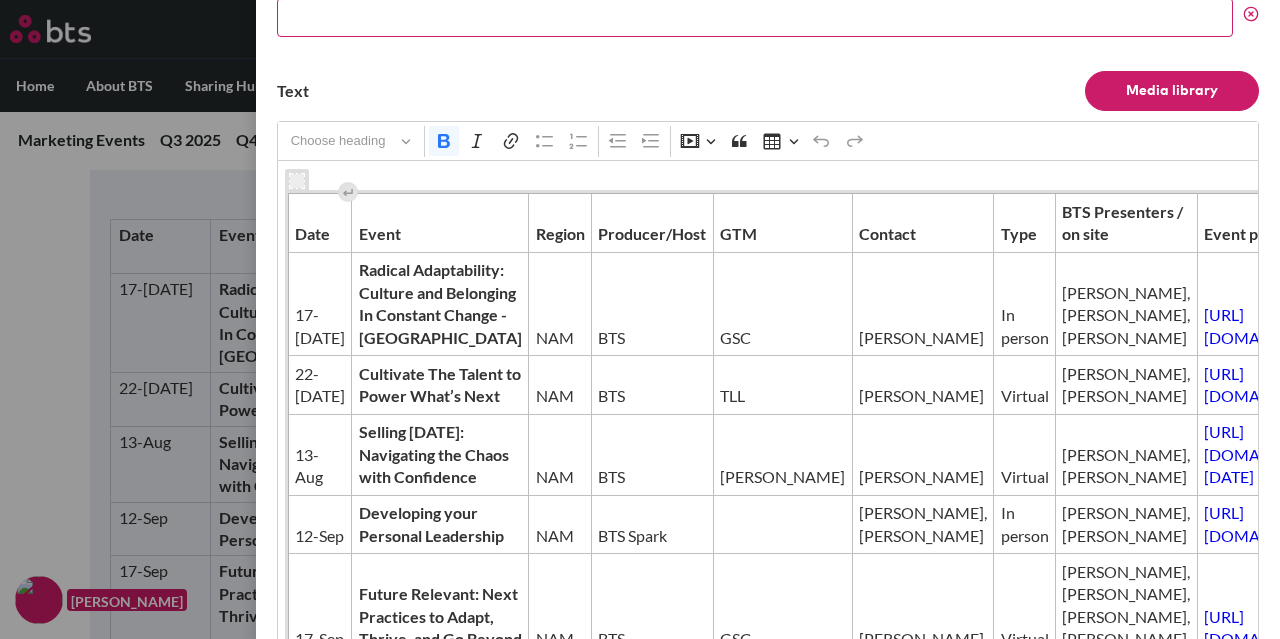 scroll, scrollTop: 100, scrollLeft: 0, axis: vertical 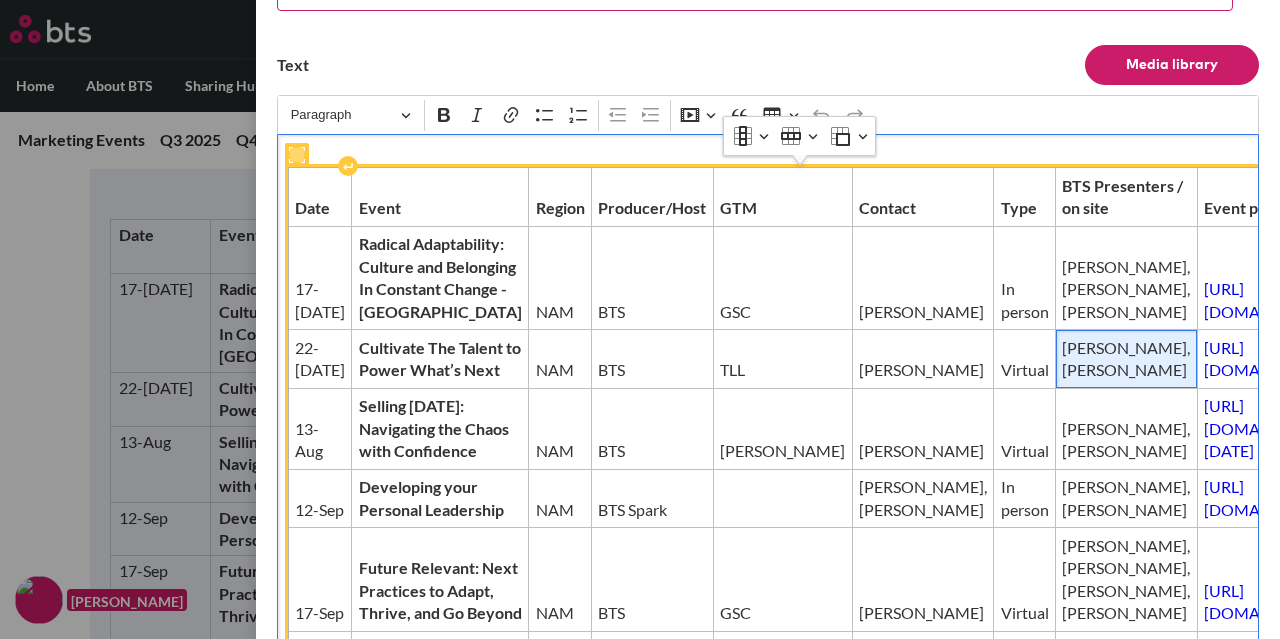 click on "[PERSON_NAME], [PERSON_NAME]" at bounding box center (1126, 359) 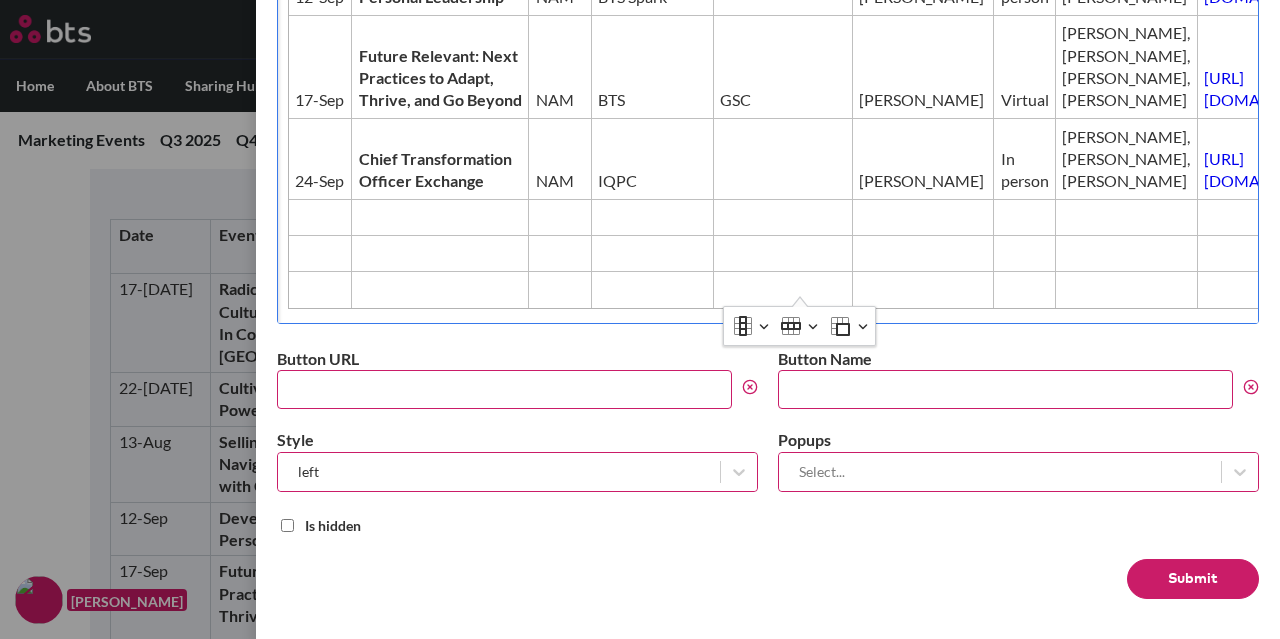 scroll, scrollTop: 1024, scrollLeft: 0, axis: vertical 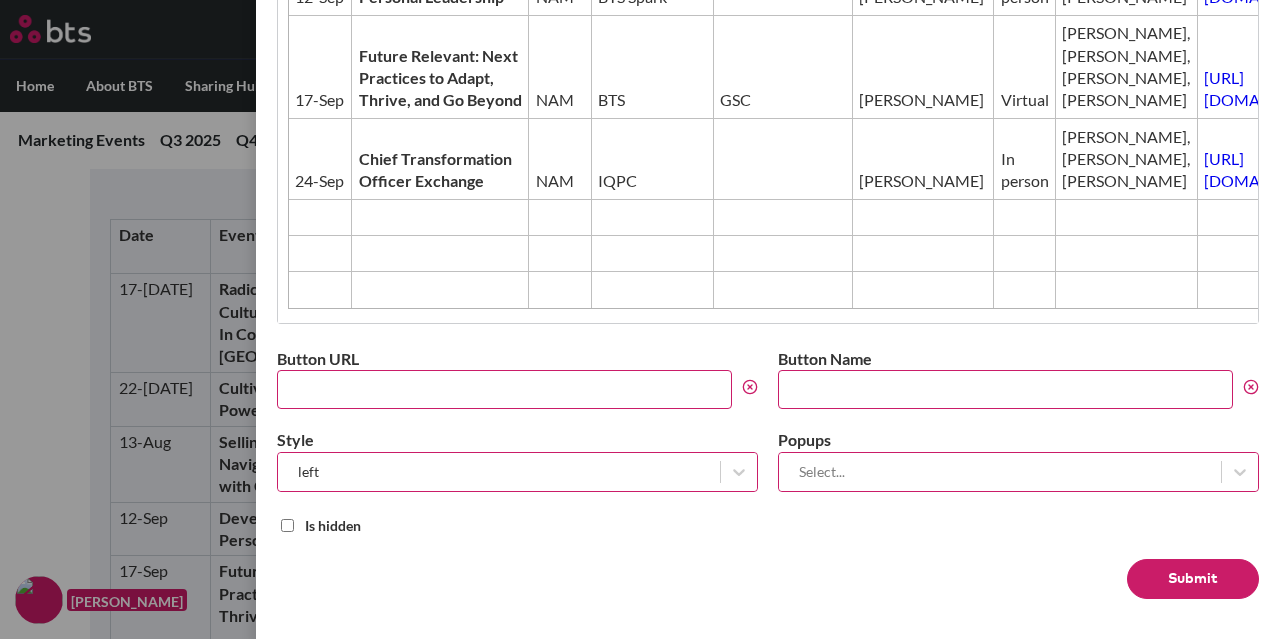 click on "Submit" at bounding box center (1193, 579) 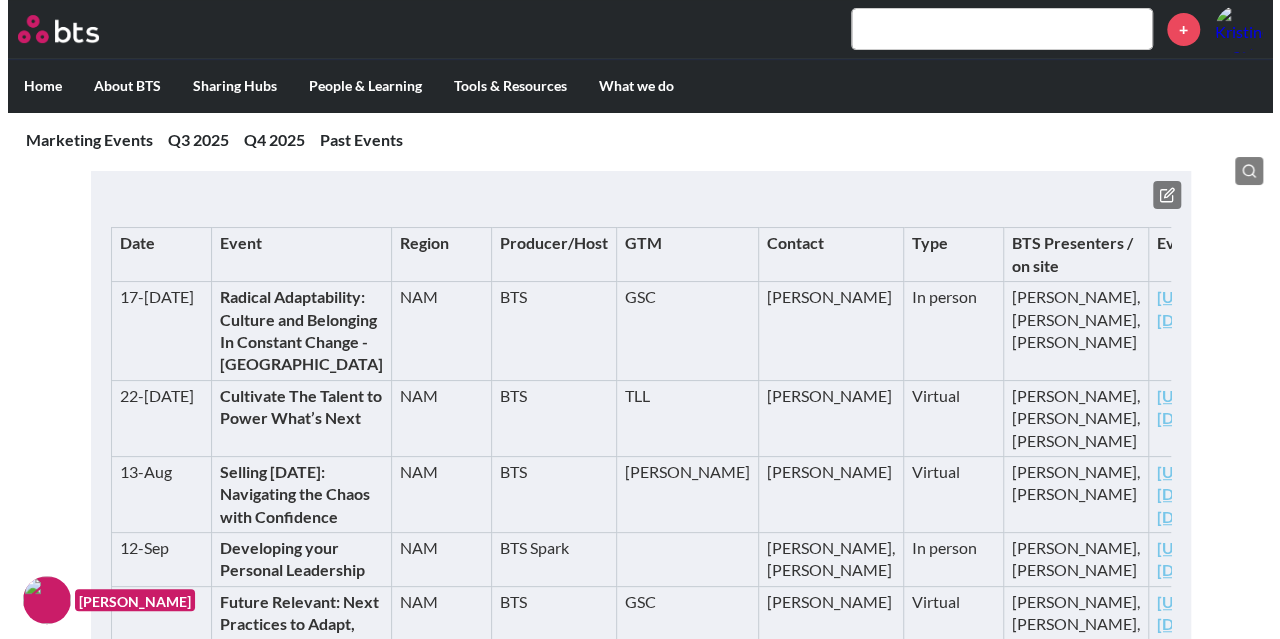 scroll, scrollTop: 100, scrollLeft: 0, axis: vertical 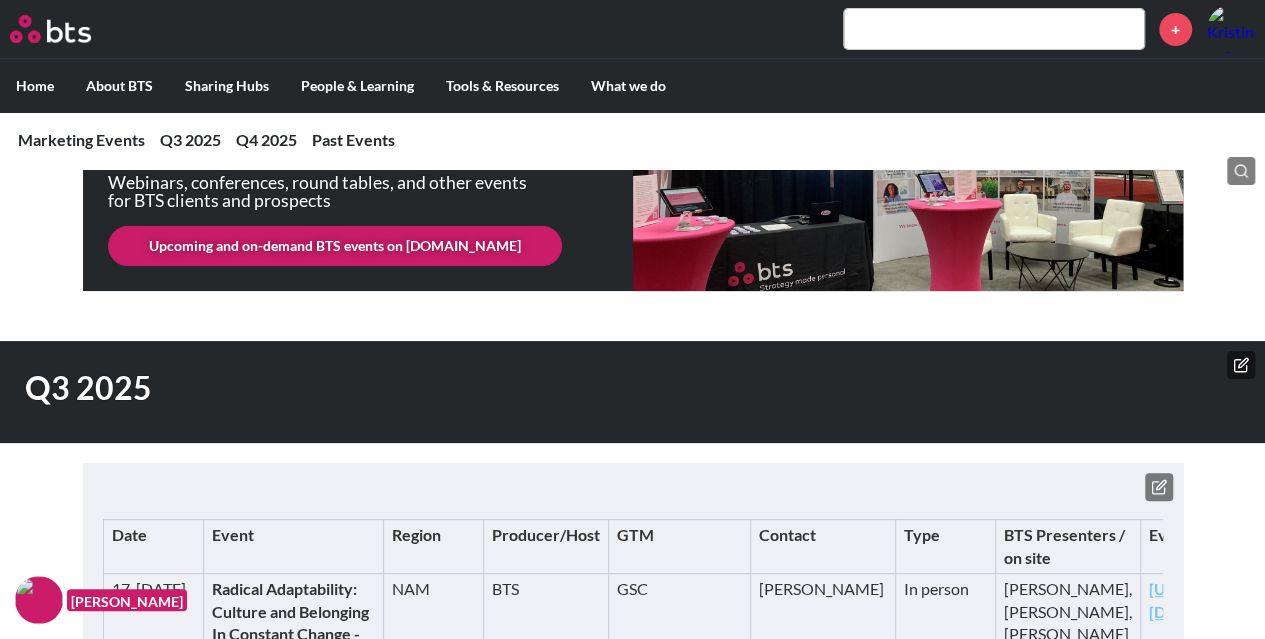 click 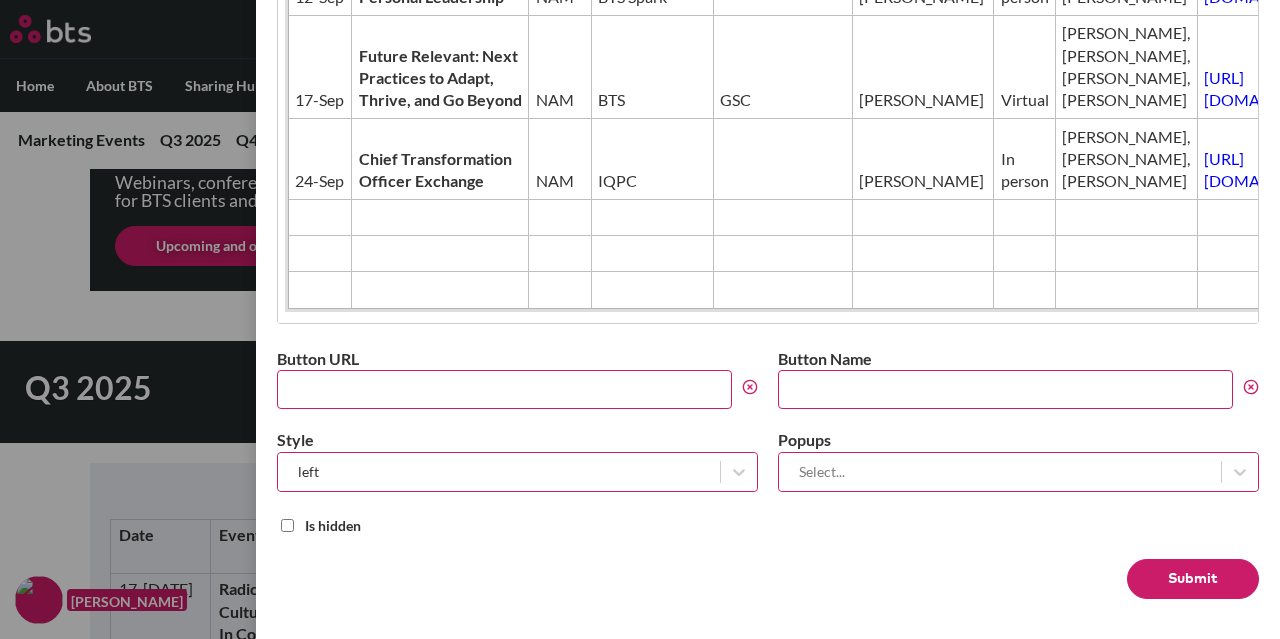 scroll, scrollTop: 900, scrollLeft: 0, axis: vertical 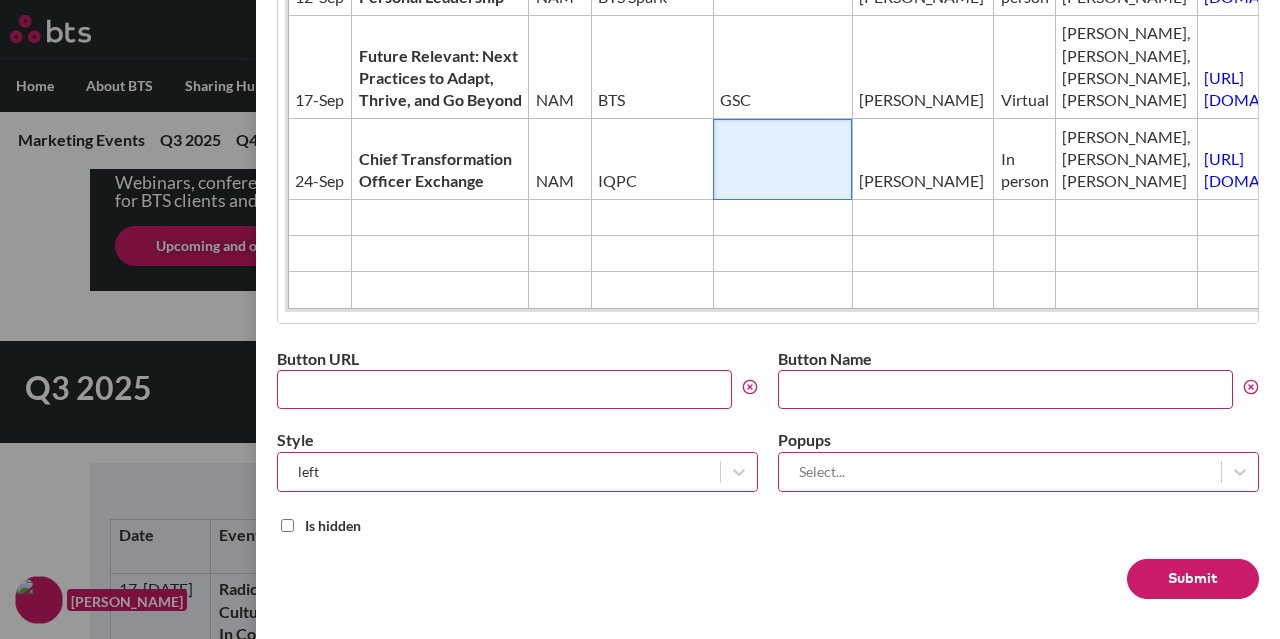 click at bounding box center [782, 159] 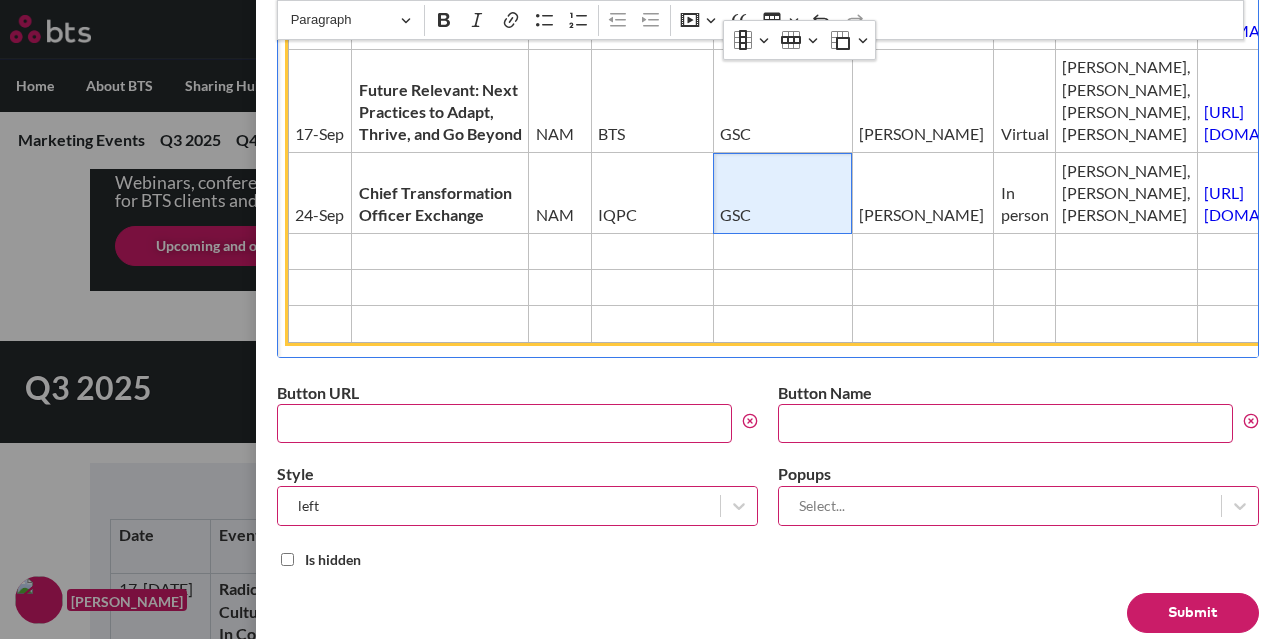 scroll, scrollTop: 1024, scrollLeft: 0, axis: vertical 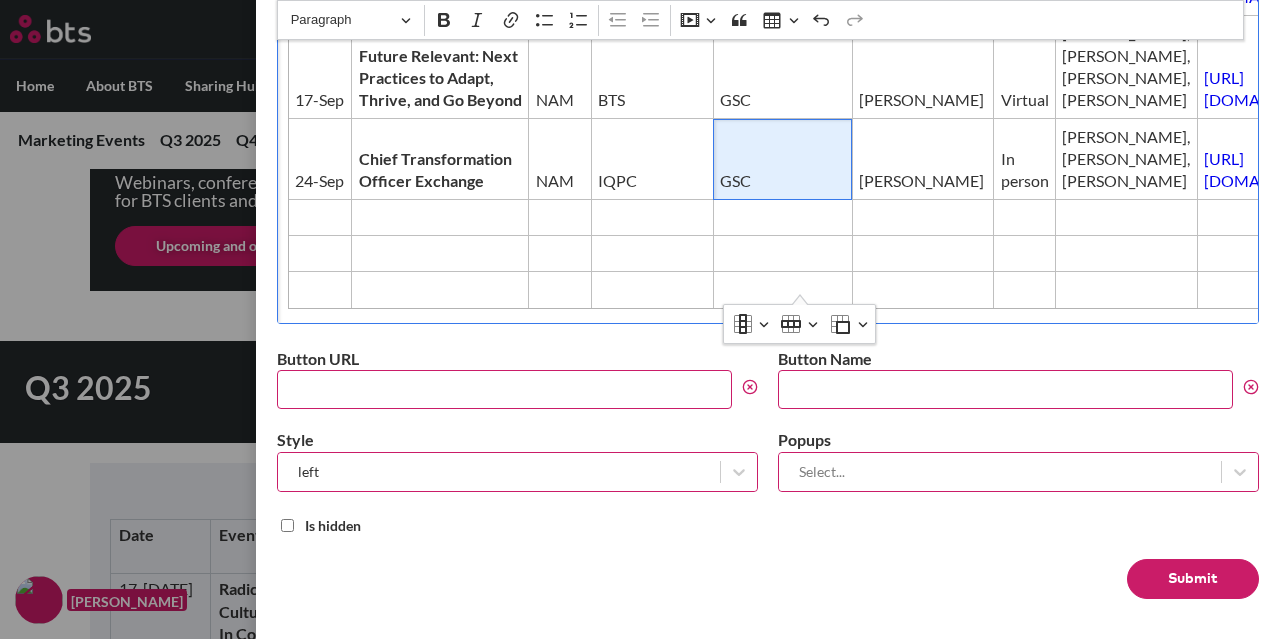 click on "Submit" at bounding box center [1193, 579] 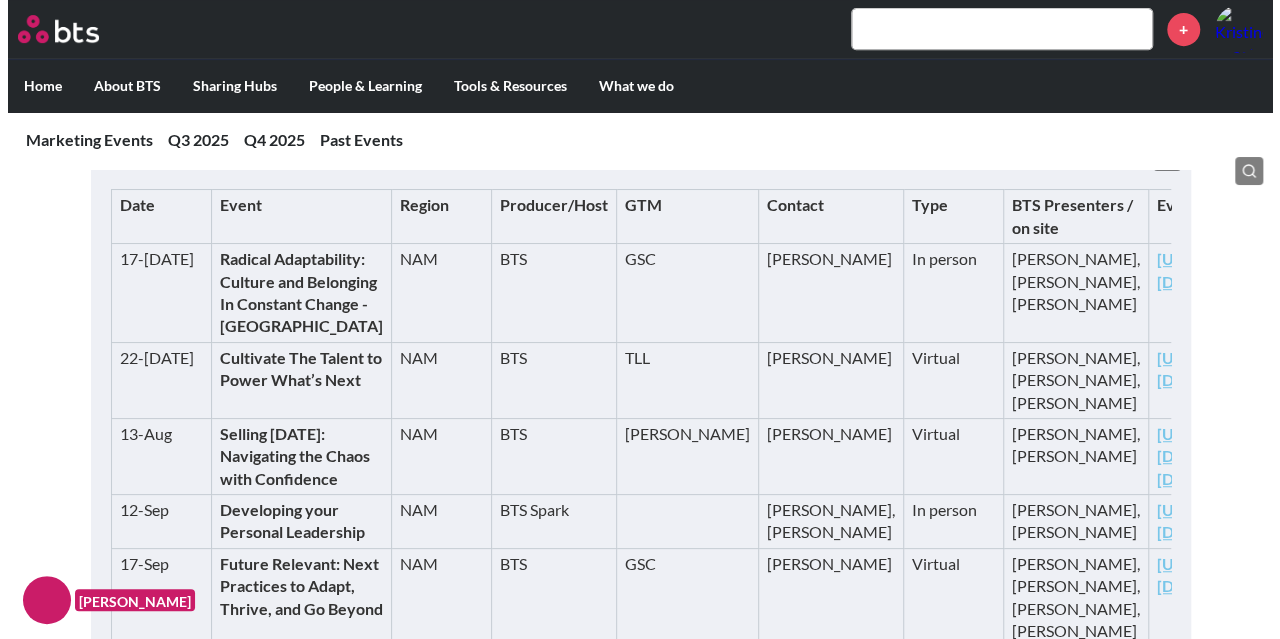 scroll, scrollTop: 400, scrollLeft: 0, axis: vertical 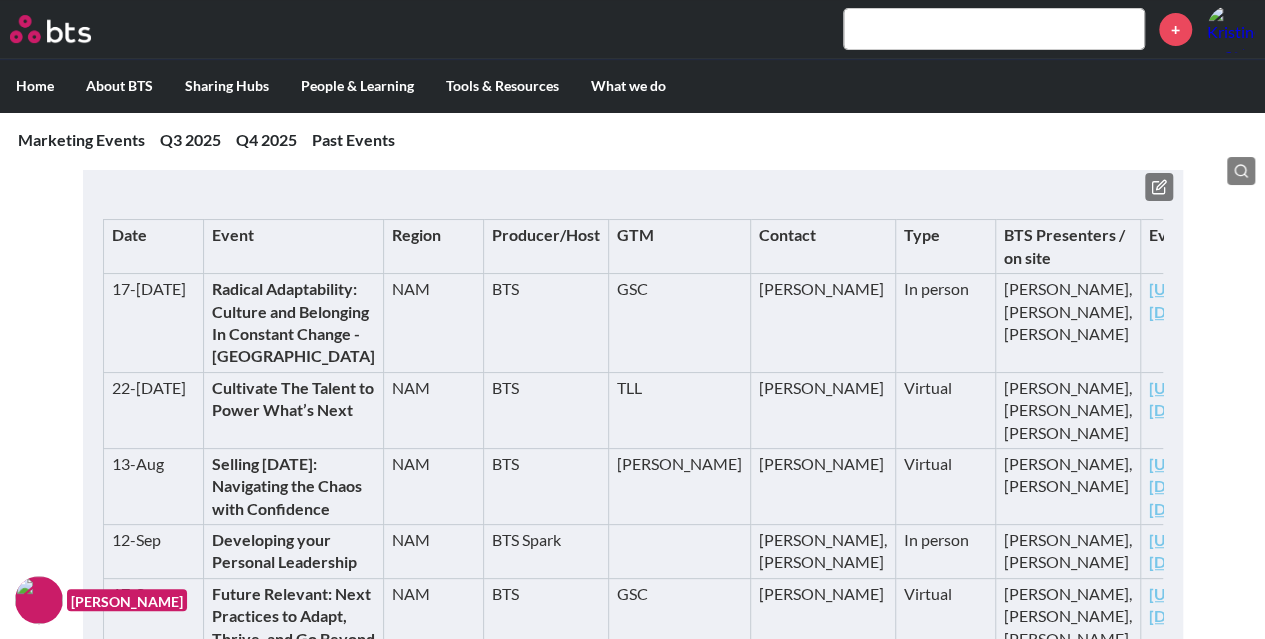 click 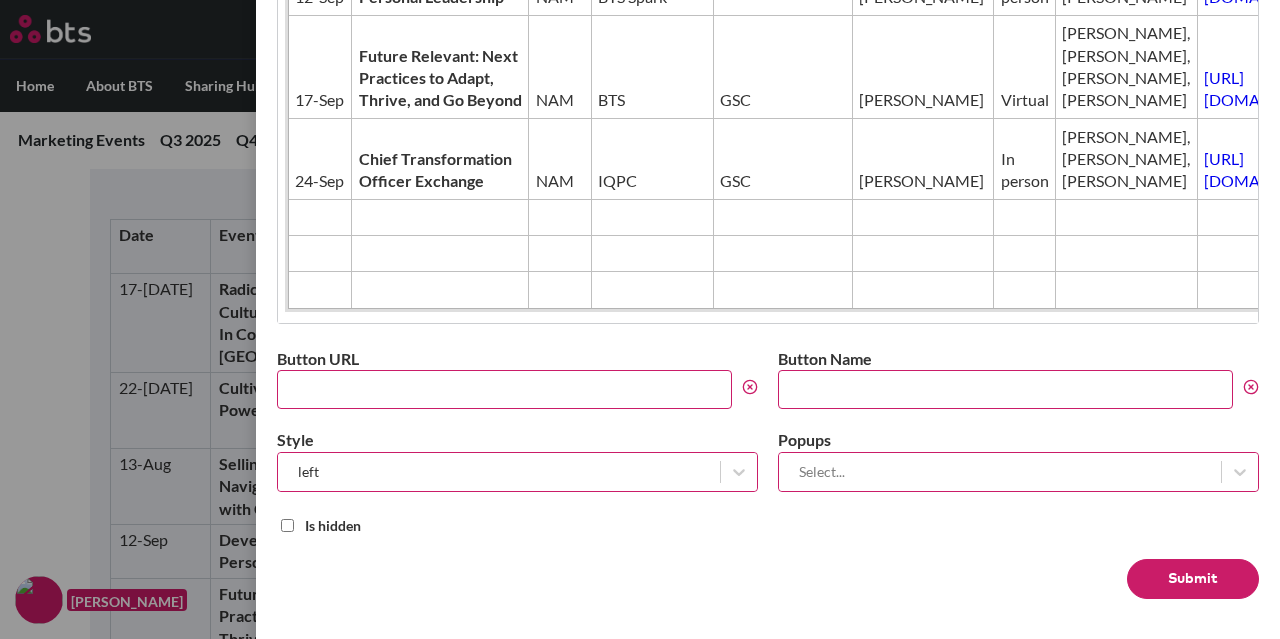 scroll, scrollTop: 800, scrollLeft: 0, axis: vertical 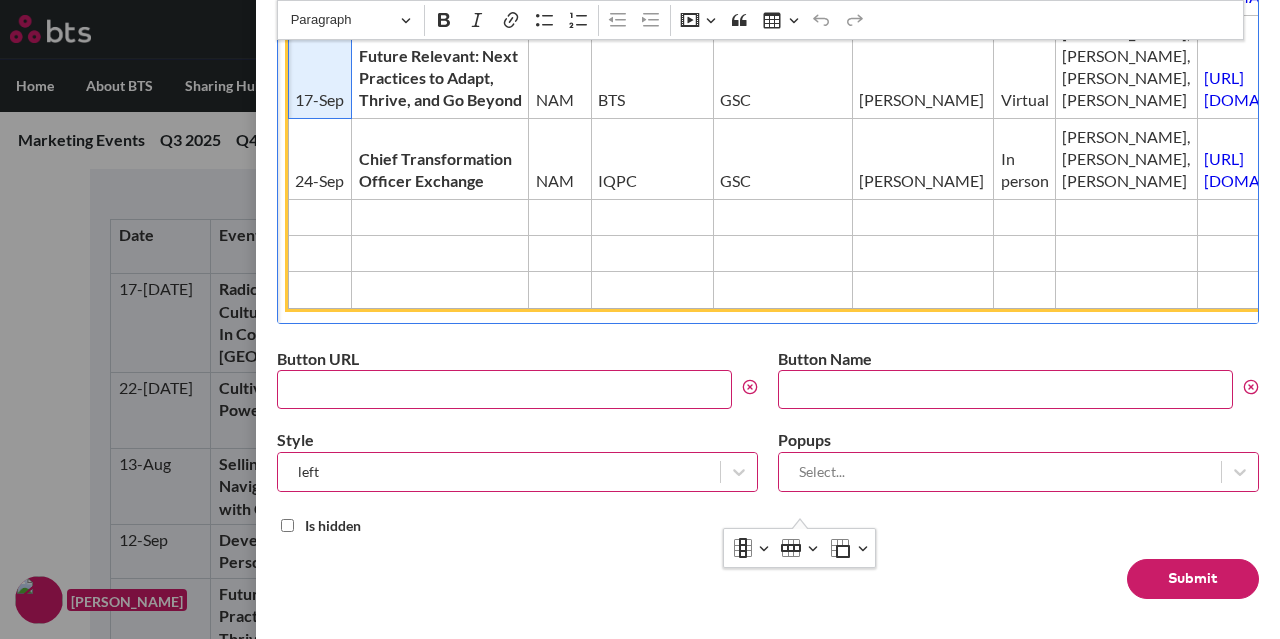 click on "17-Sep" at bounding box center (320, 66) 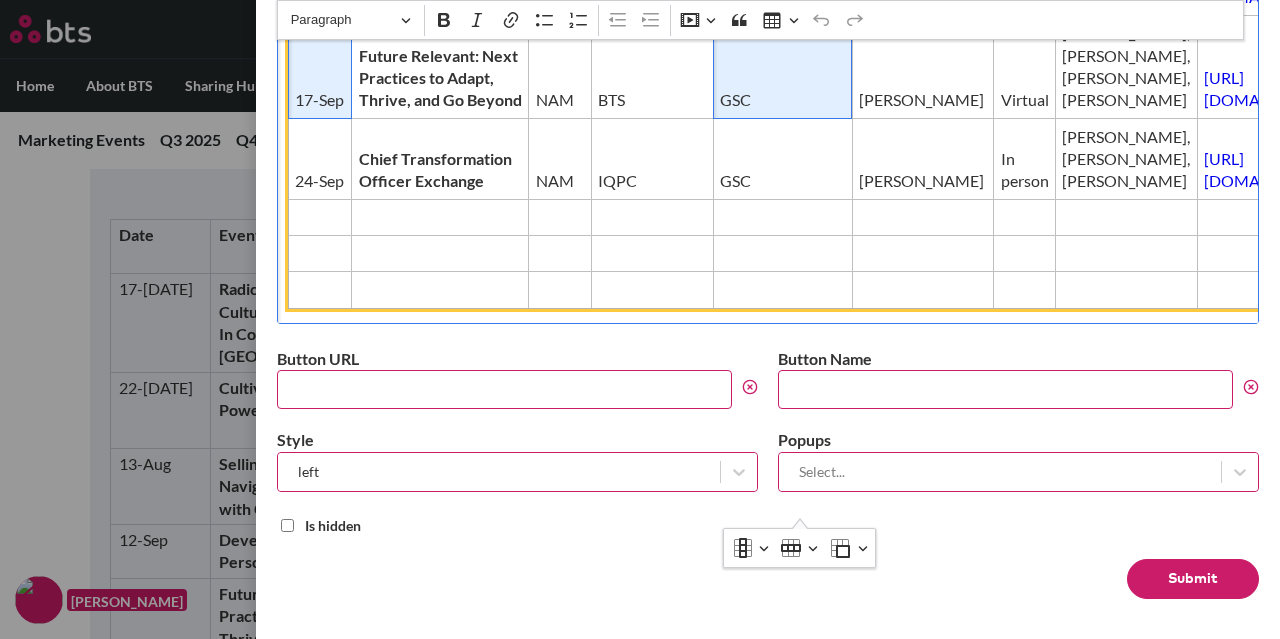 drag, startPoint x: 322, startPoint y: 129, endPoint x: 656, endPoint y: 192, distance: 339.88968 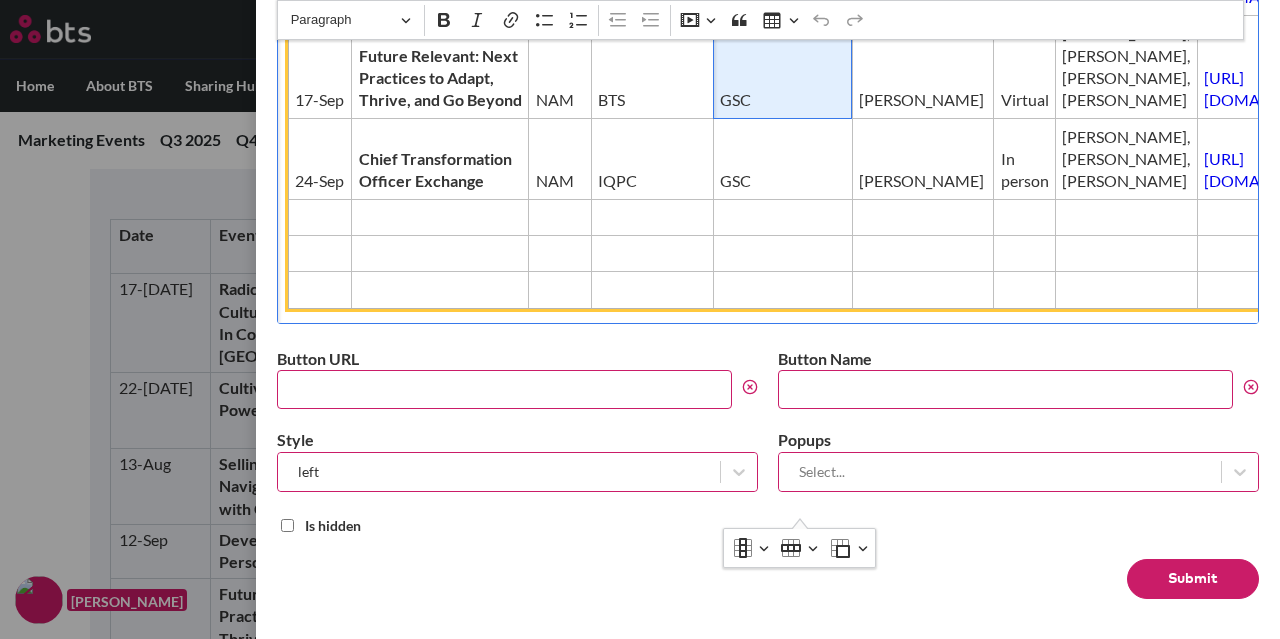 scroll, scrollTop: 600, scrollLeft: 0, axis: vertical 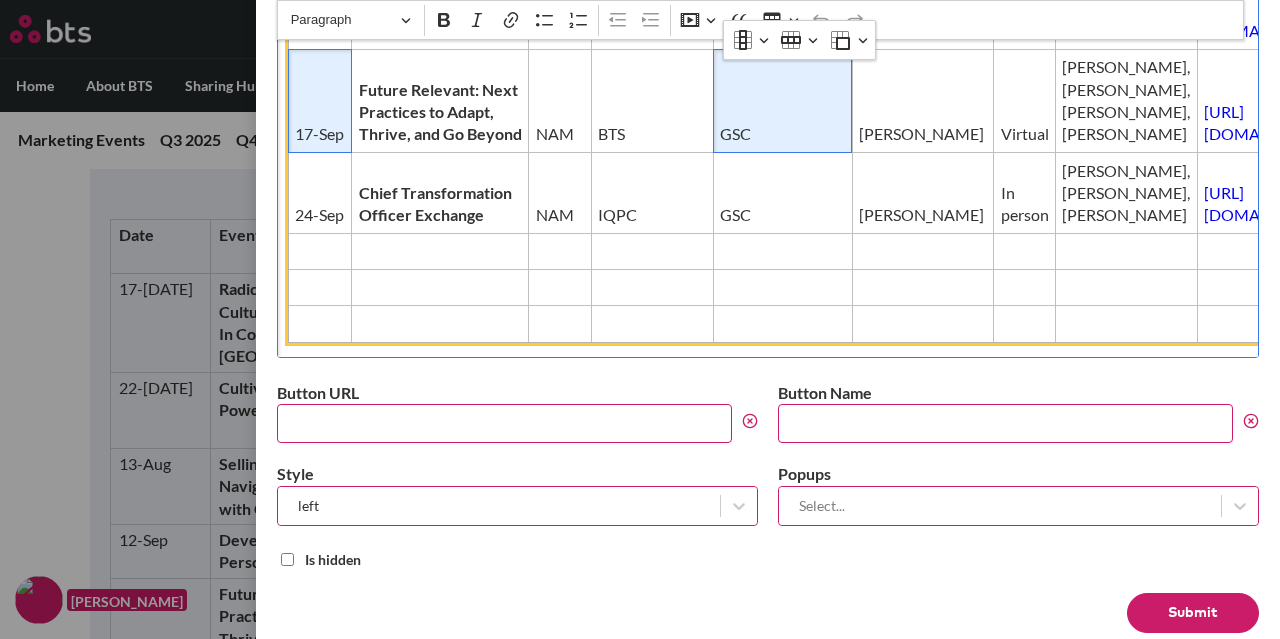 click on "17-Sep" at bounding box center (320, 100) 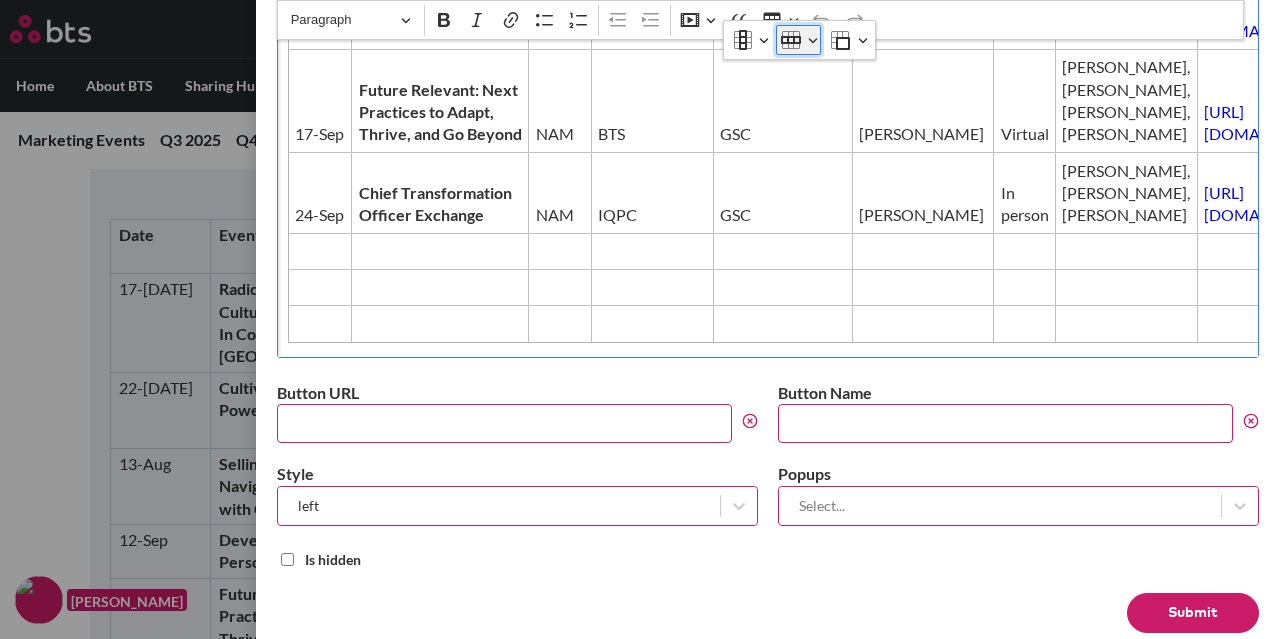 click on "Row" at bounding box center [798, 40] 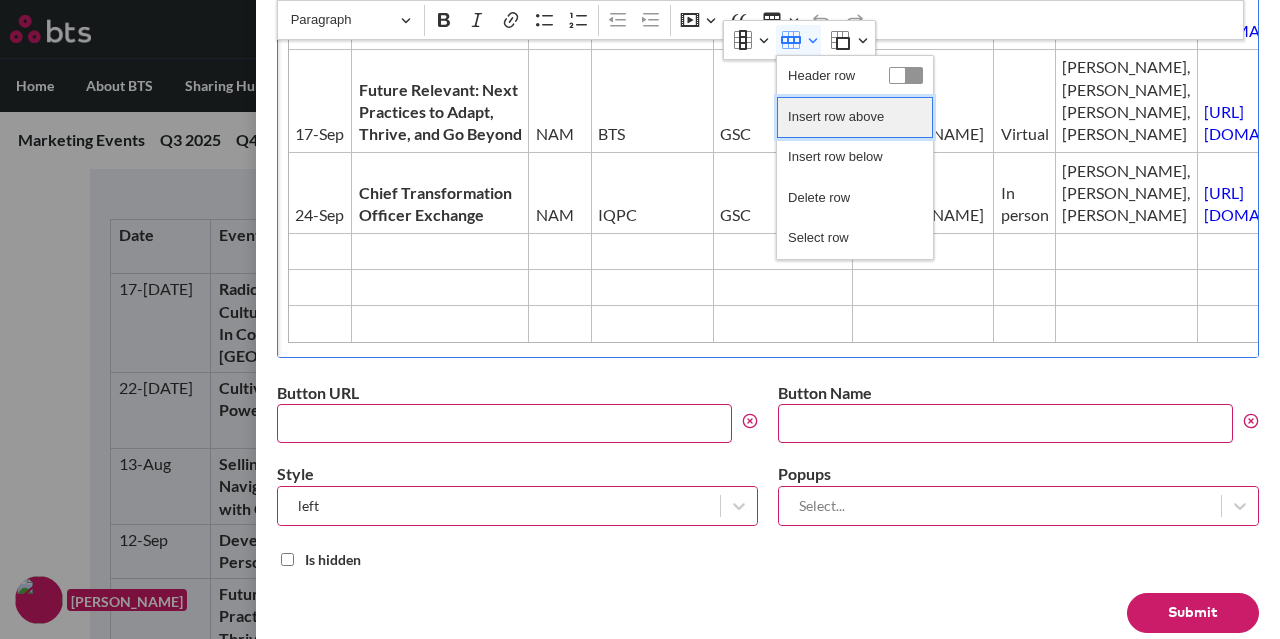 click on "Insert row above" at bounding box center (836, 117) 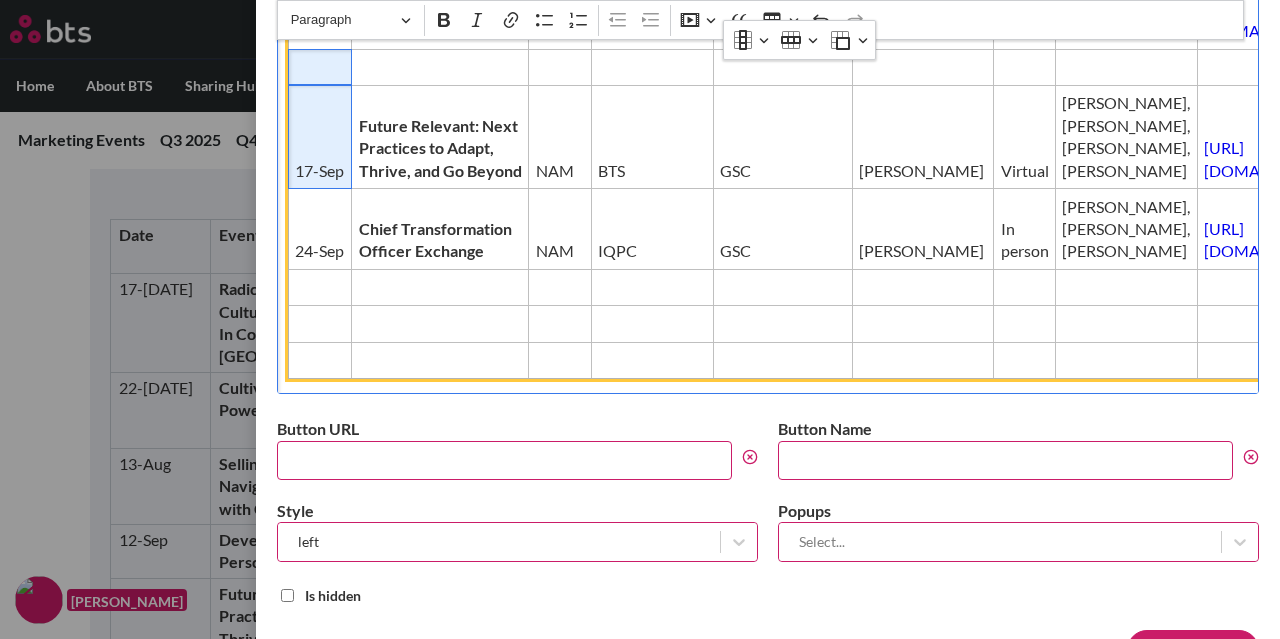 click at bounding box center [320, 67] 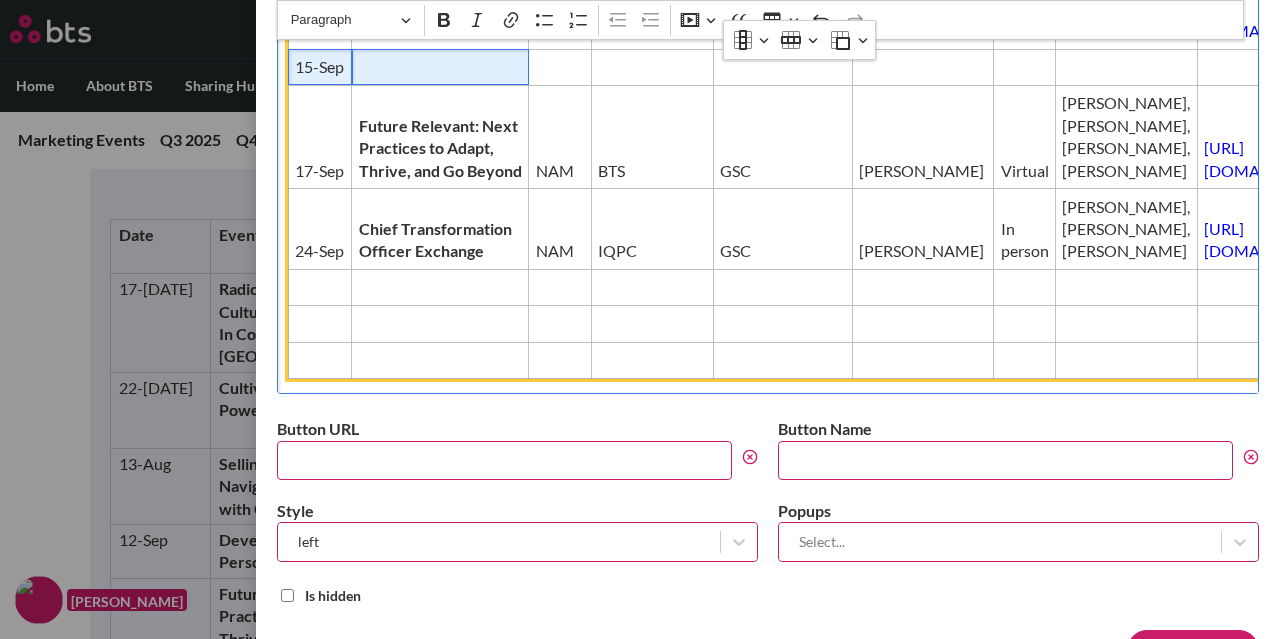 click at bounding box center (440, 67) 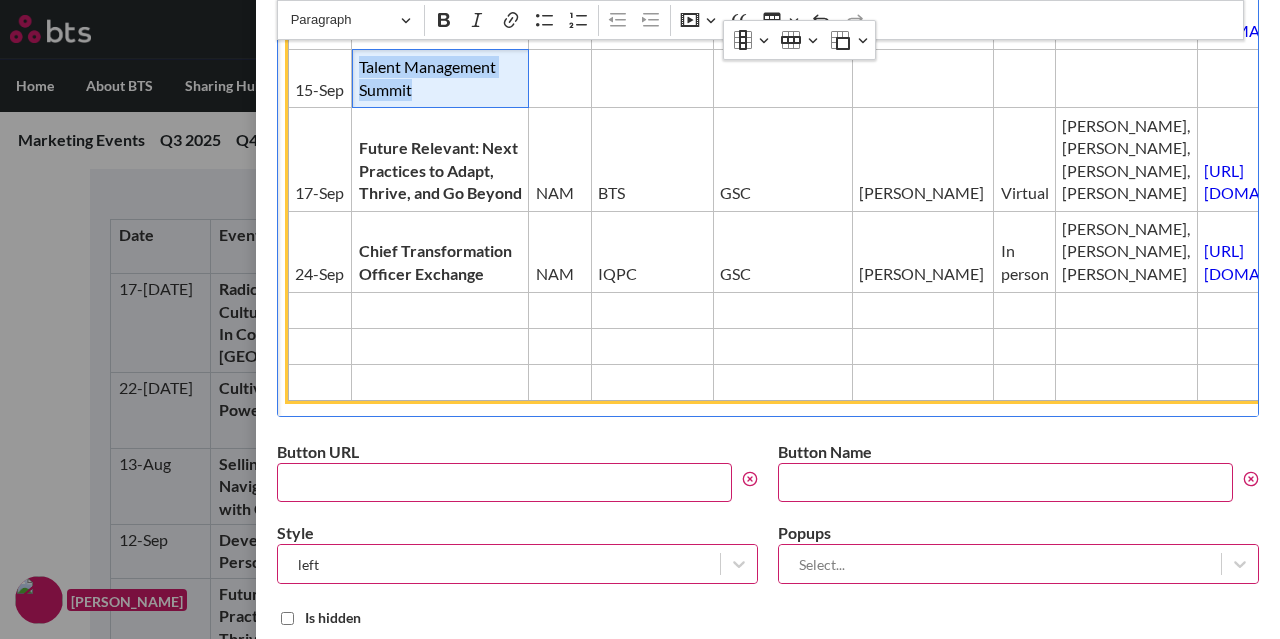 drag, startPoint x: 420, startPoint y: 333, endPoint x: 340, endPoint y: 292, distance: 89.89438 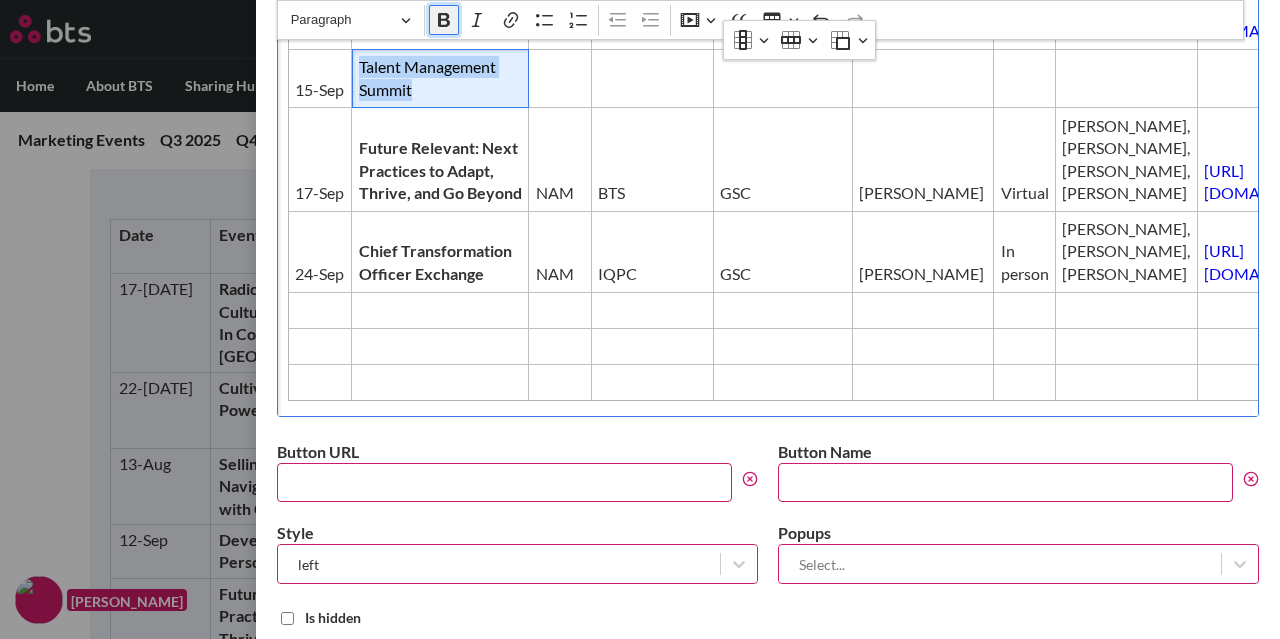 click 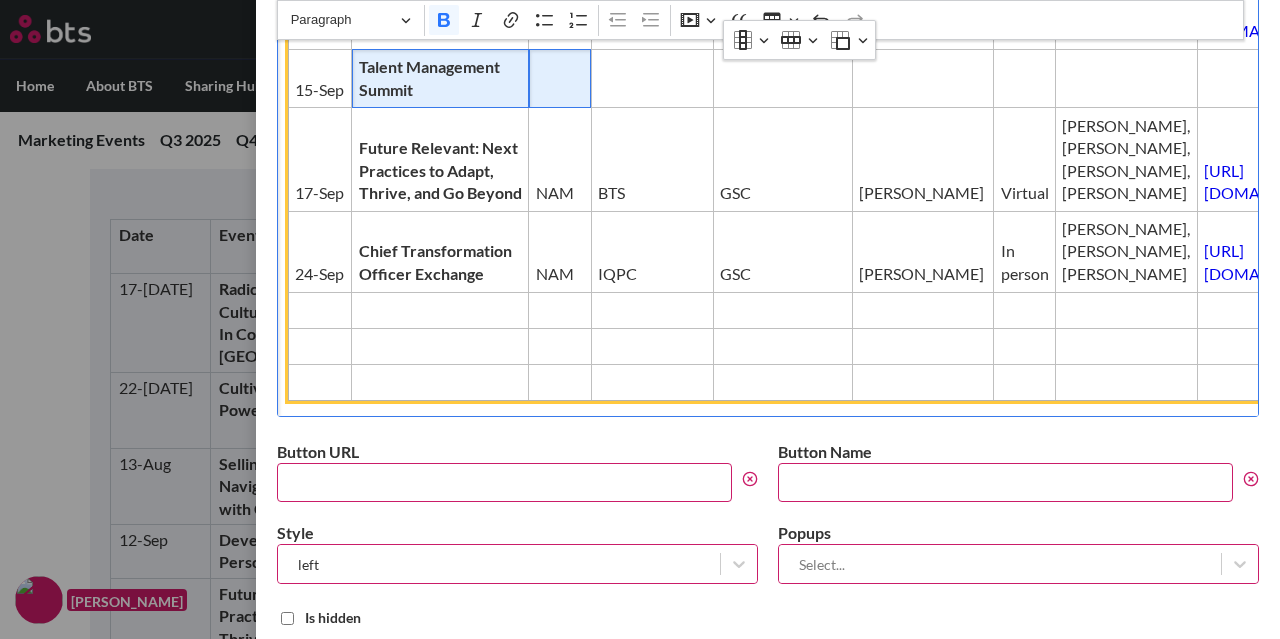 click at bounding box center (560, 78) 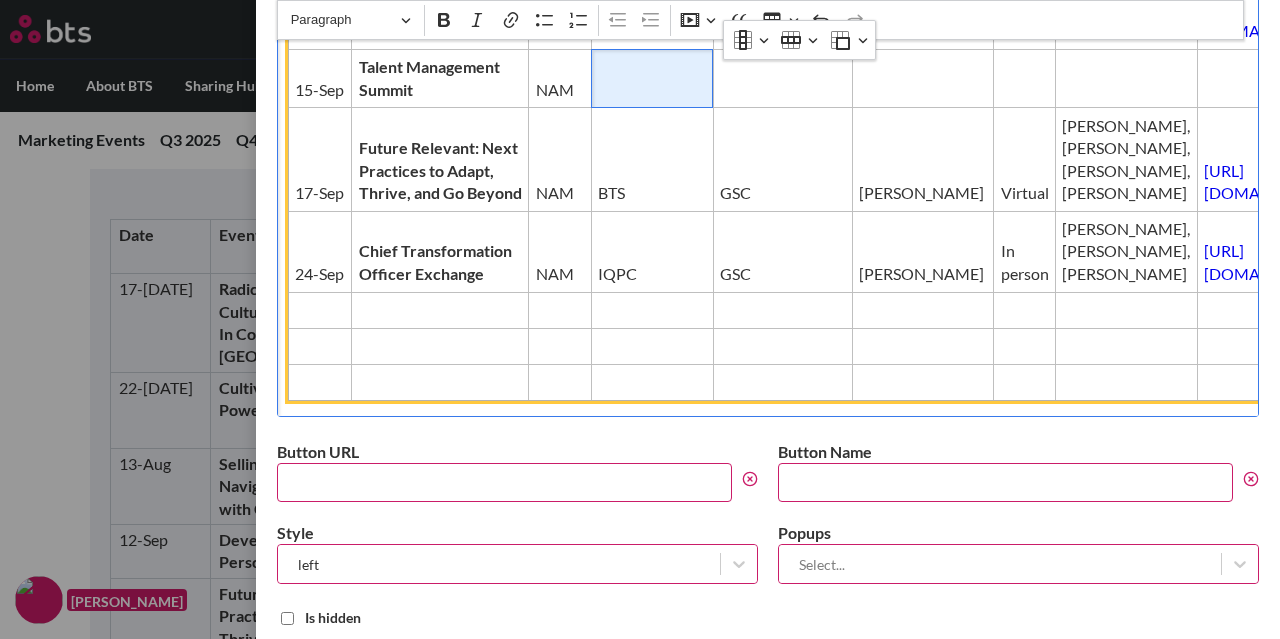 click at bounding box center (652, 78) 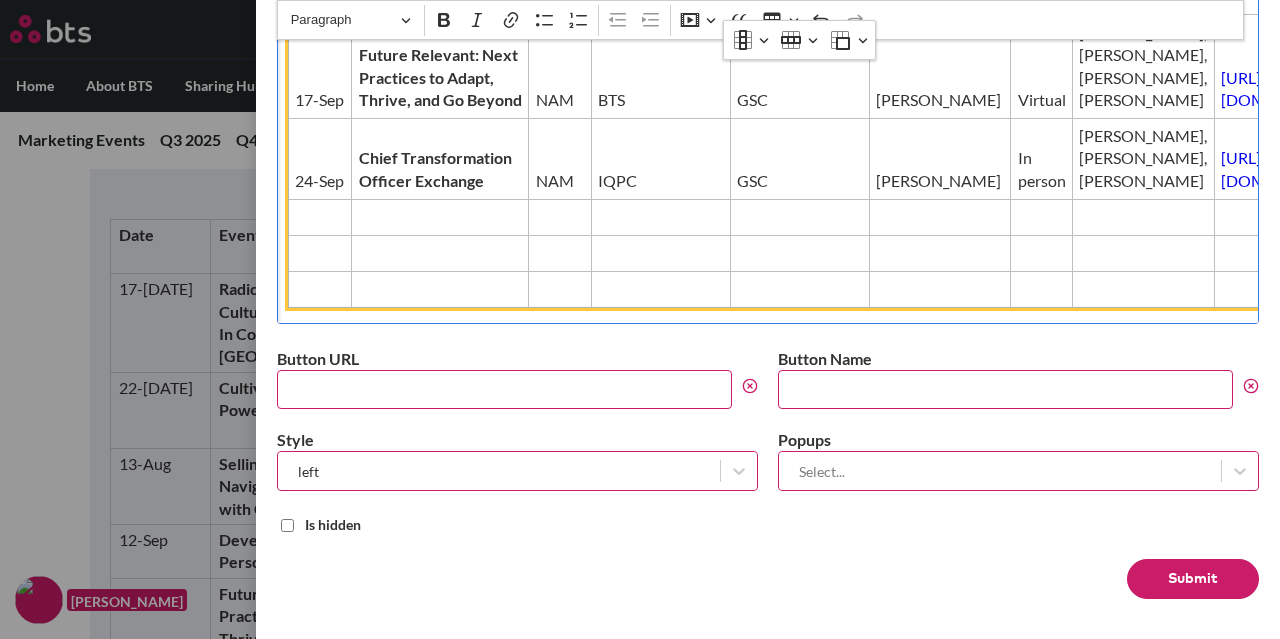 scroll, scrollTop: 800, scrollLeft: 0, axis: vertical 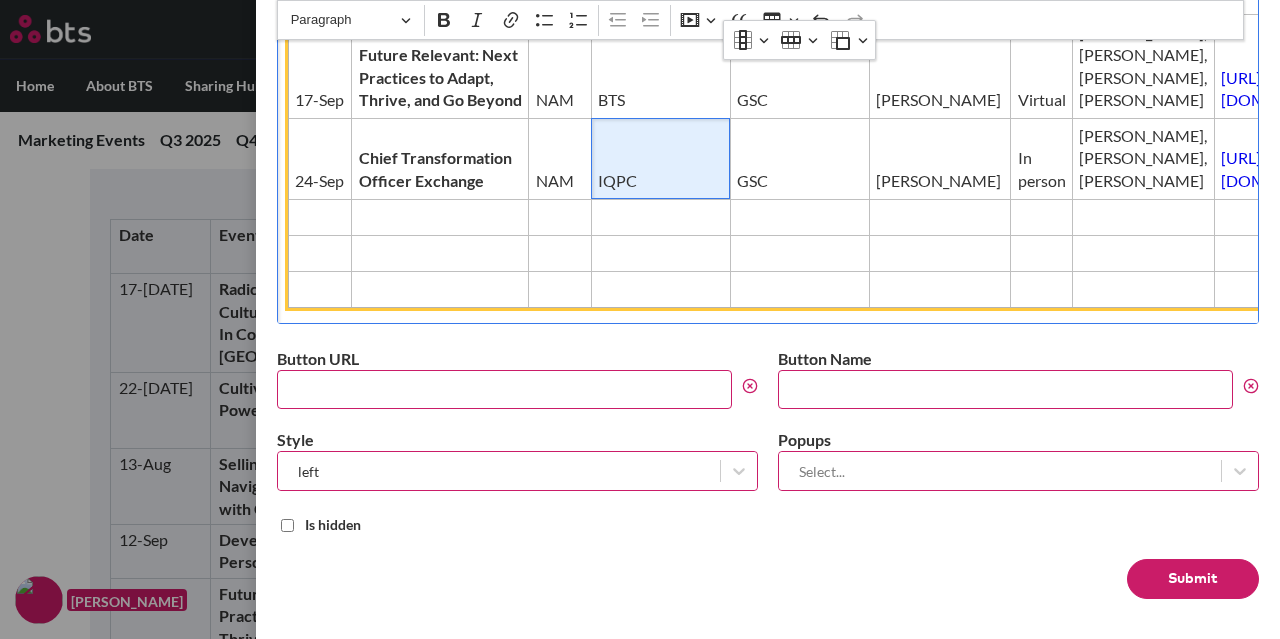 click on "IQPC" at bounding box center (660, 158) 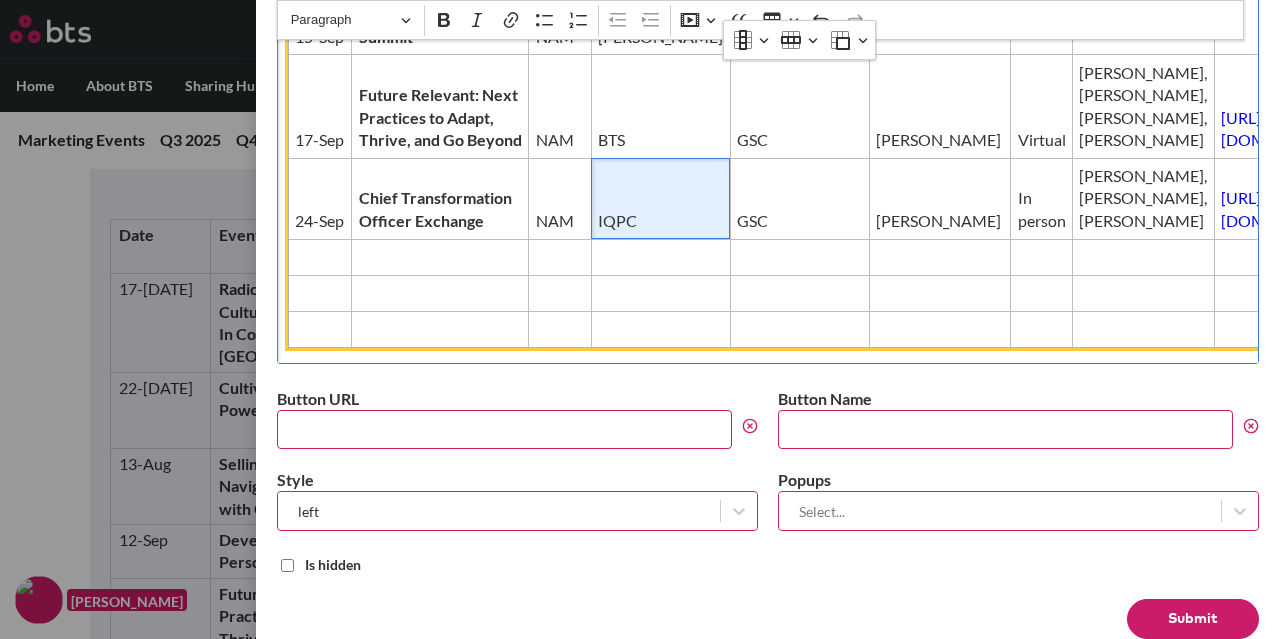 scroll, scrollTop: 600, scrollLeft: 0, axis: vertical 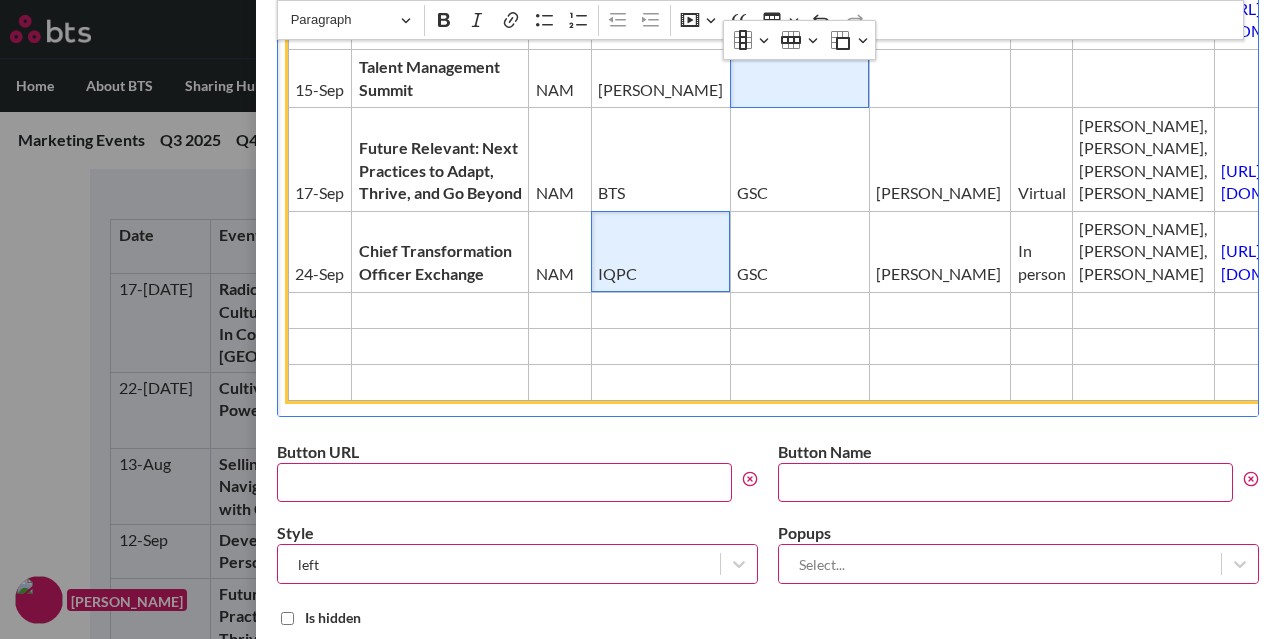 click at bounding box center (799, 78) 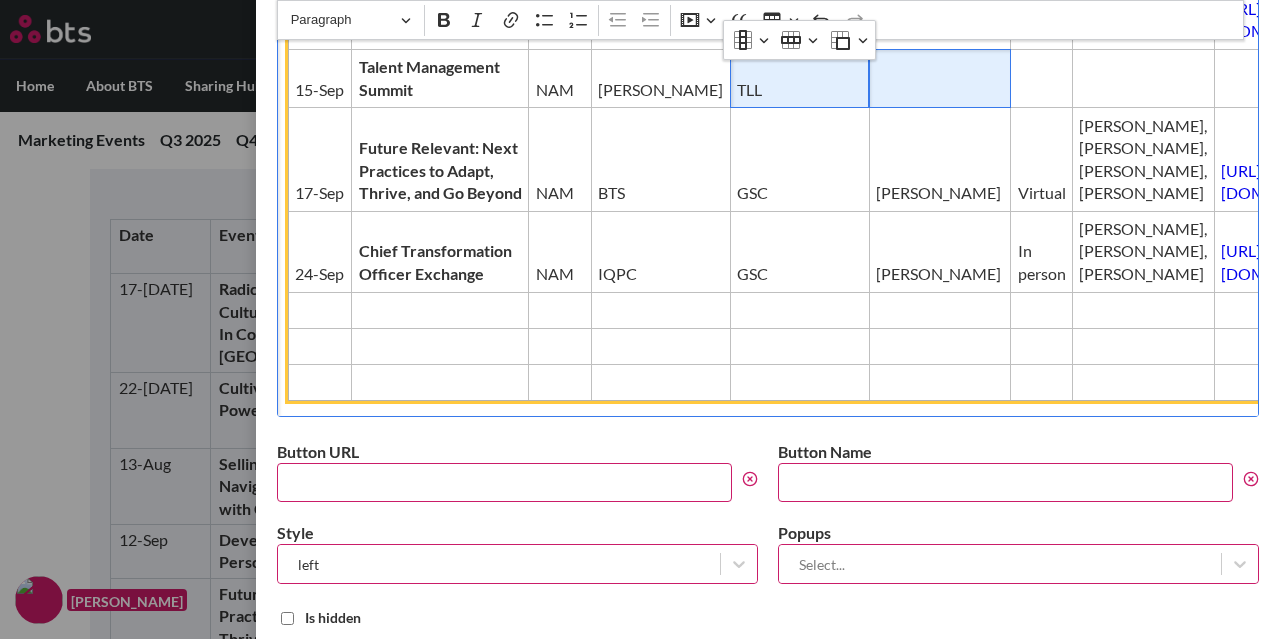 click at bounding box center [940, 78] 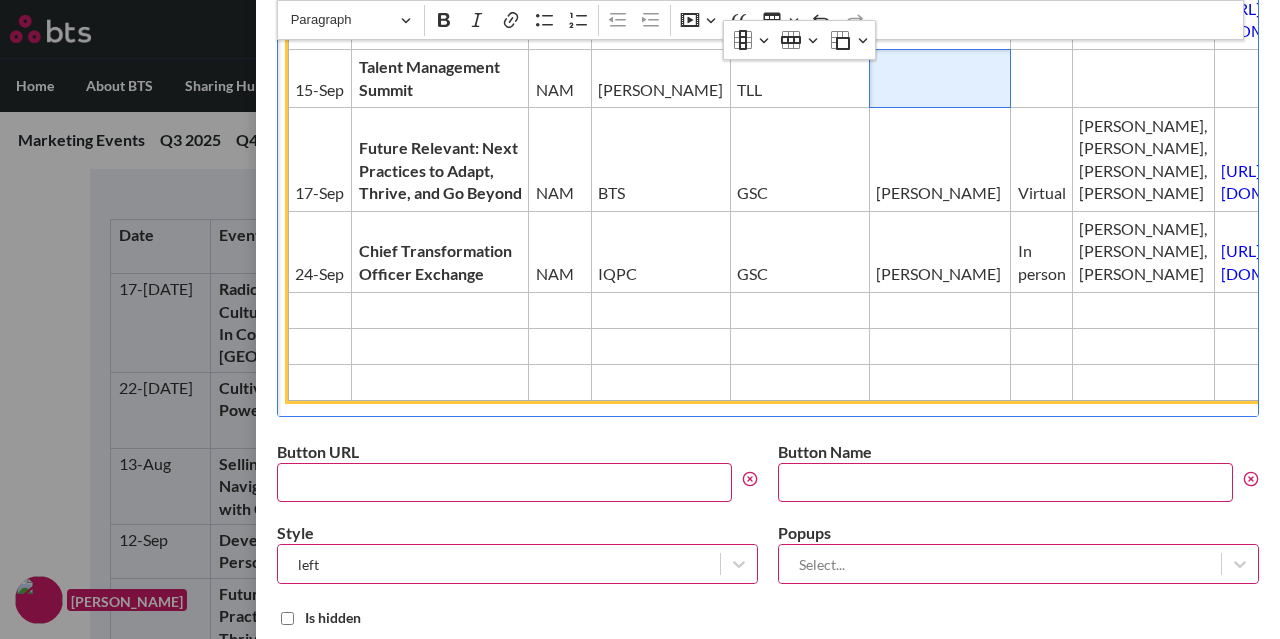 click at bounding box center (799, 31) 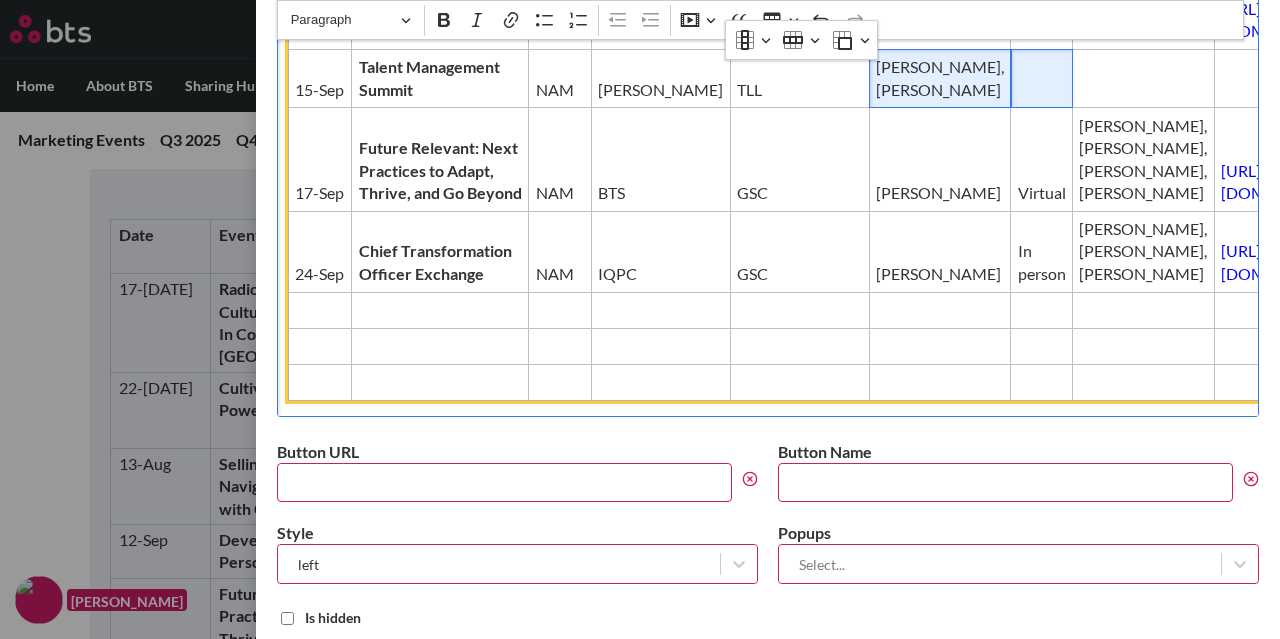click at bounding box center [1042, 78] 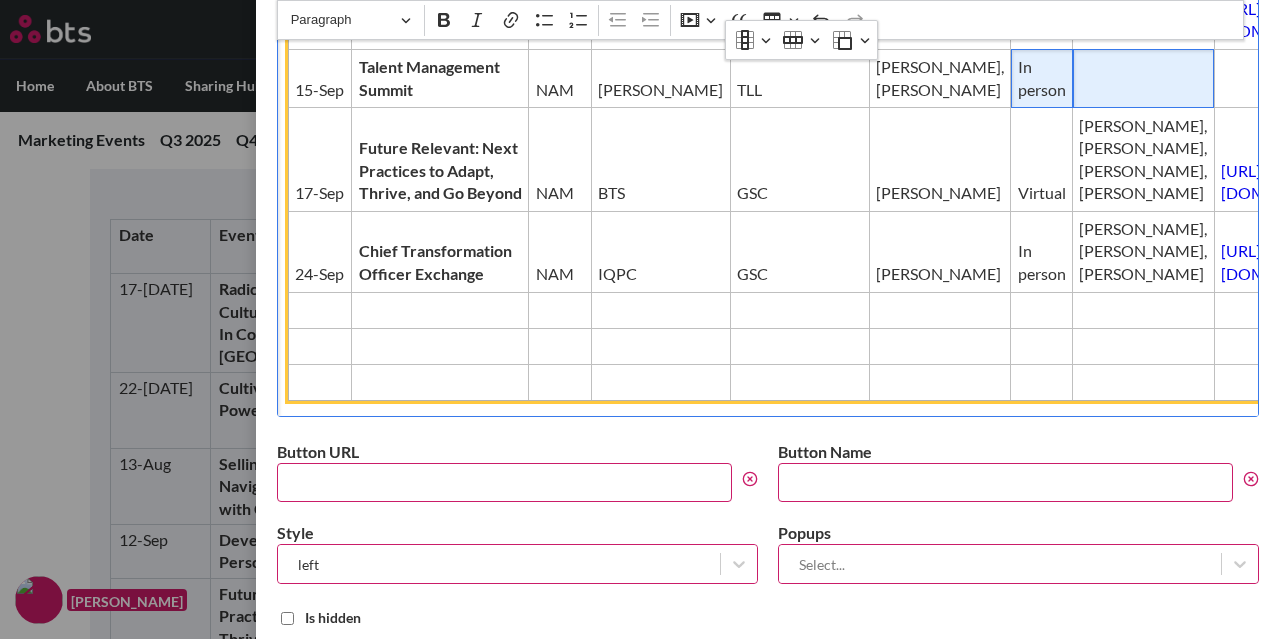 click at bounding box center [1144, 78] 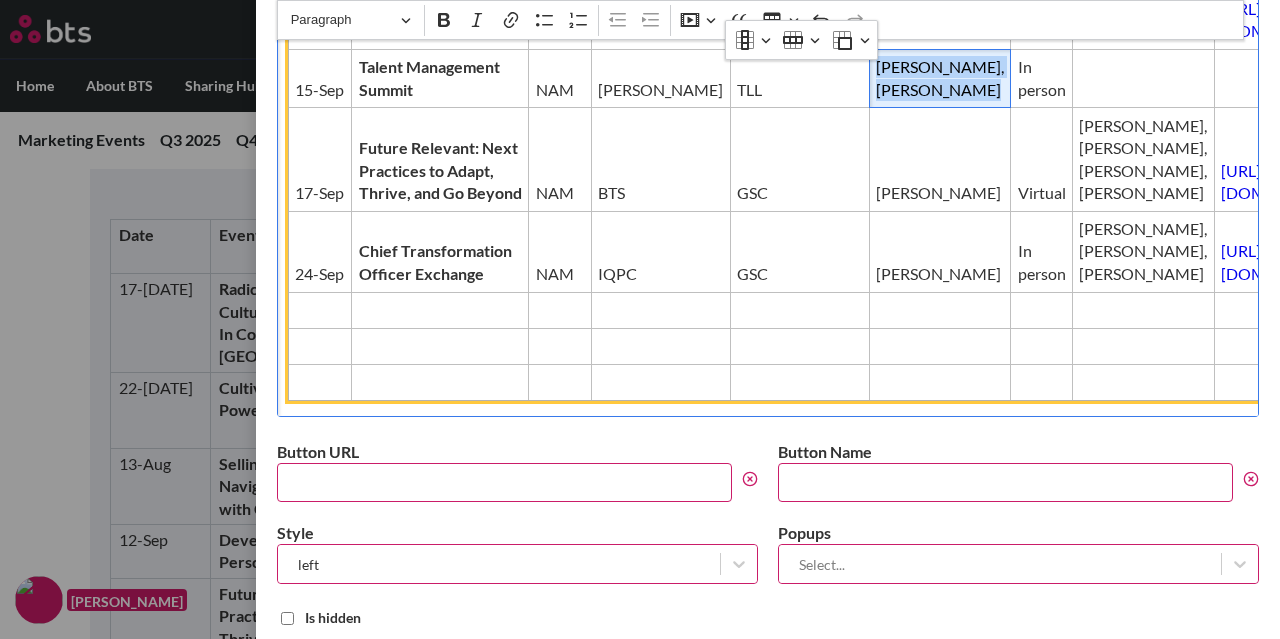 drag, startPoint x: 703, startPoint y: 289, endPoint x: 775, endPoint y: 358, distance: 99.724625 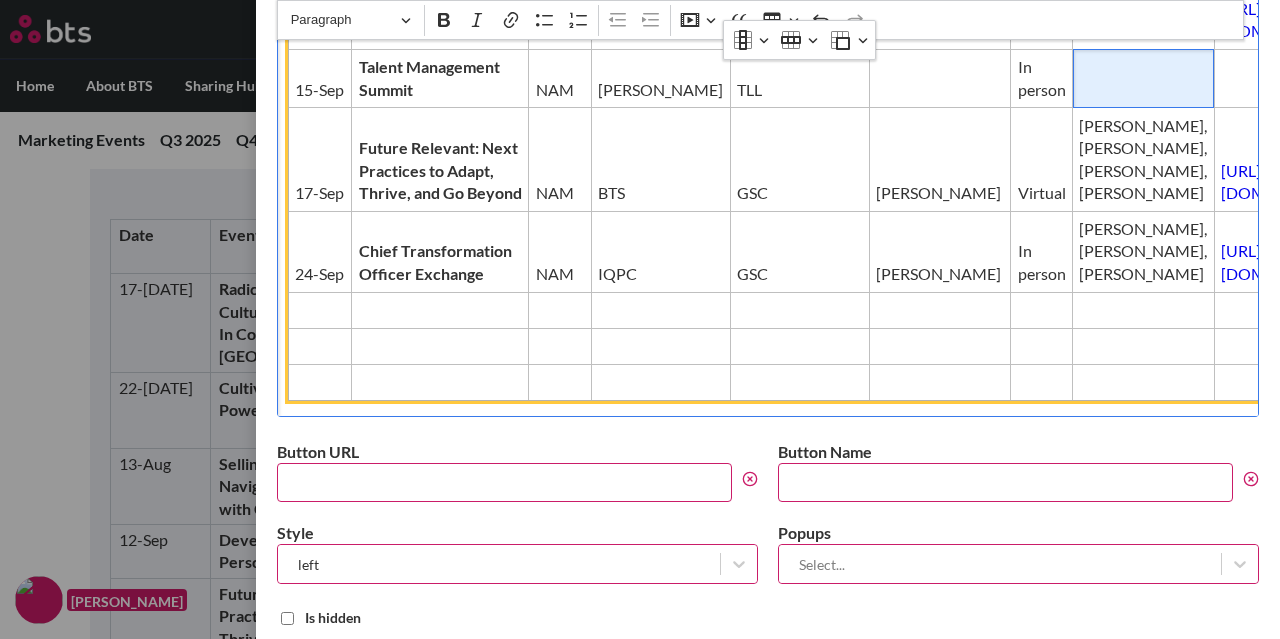click at bounding box center [1143, 90] 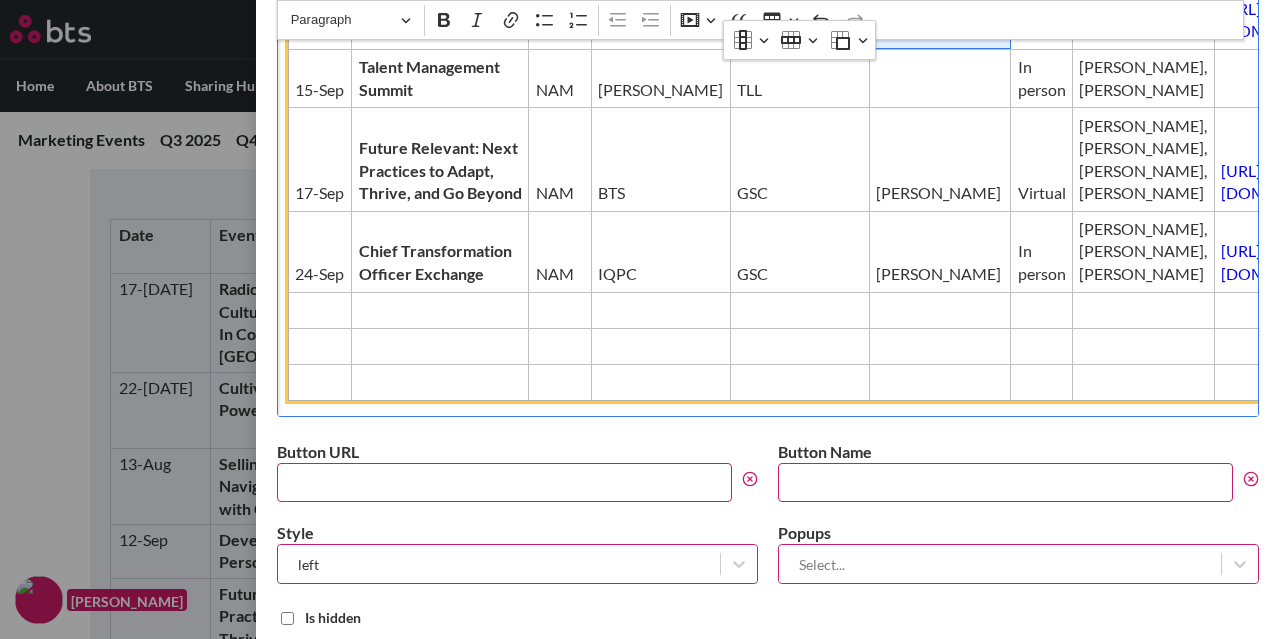 drag, startPoint x: 745, startPoint y: 212, endPoint x: 694, endPoint y: 185, distance: 57.706154 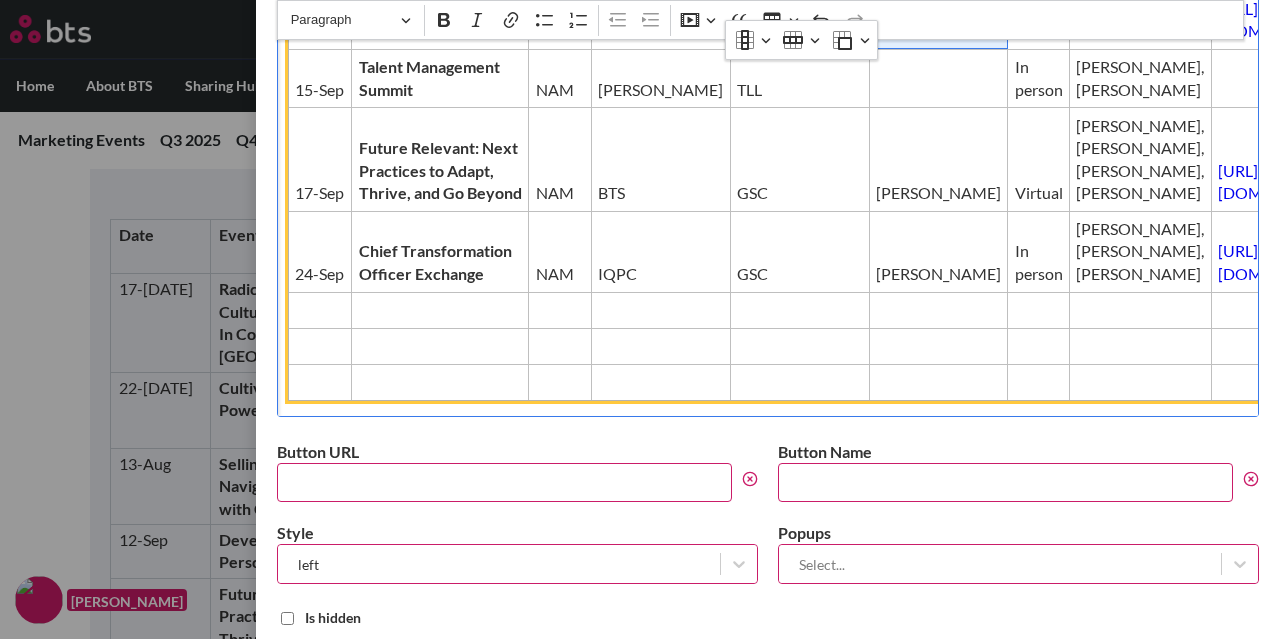 click on "[PERSON_NAME]" at bounding box center (938, 31) 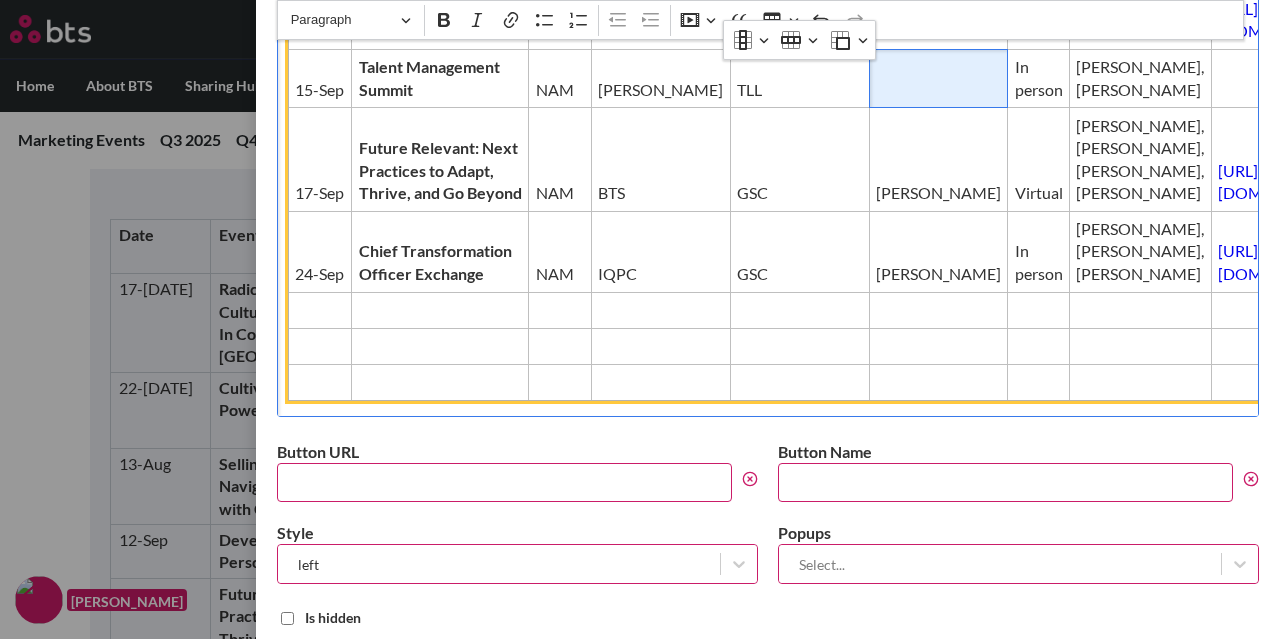 click at bounding box center (938, 78) 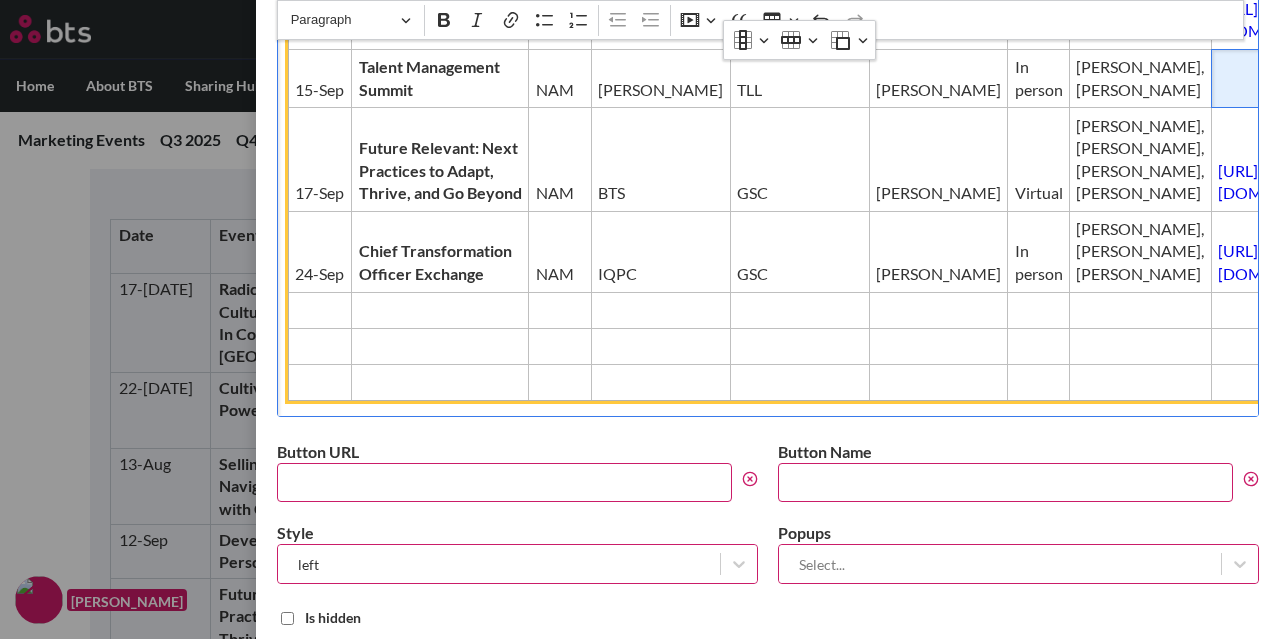 click at bounding box center (1285, 78) 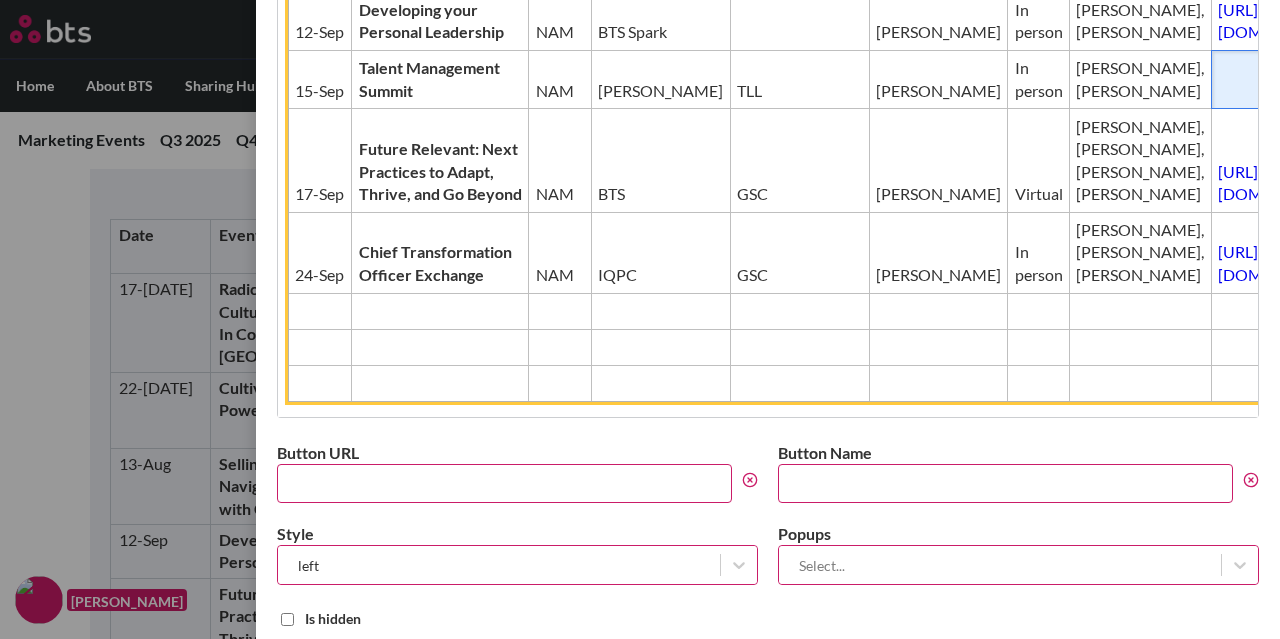 click at bounding box center (1285, 91) 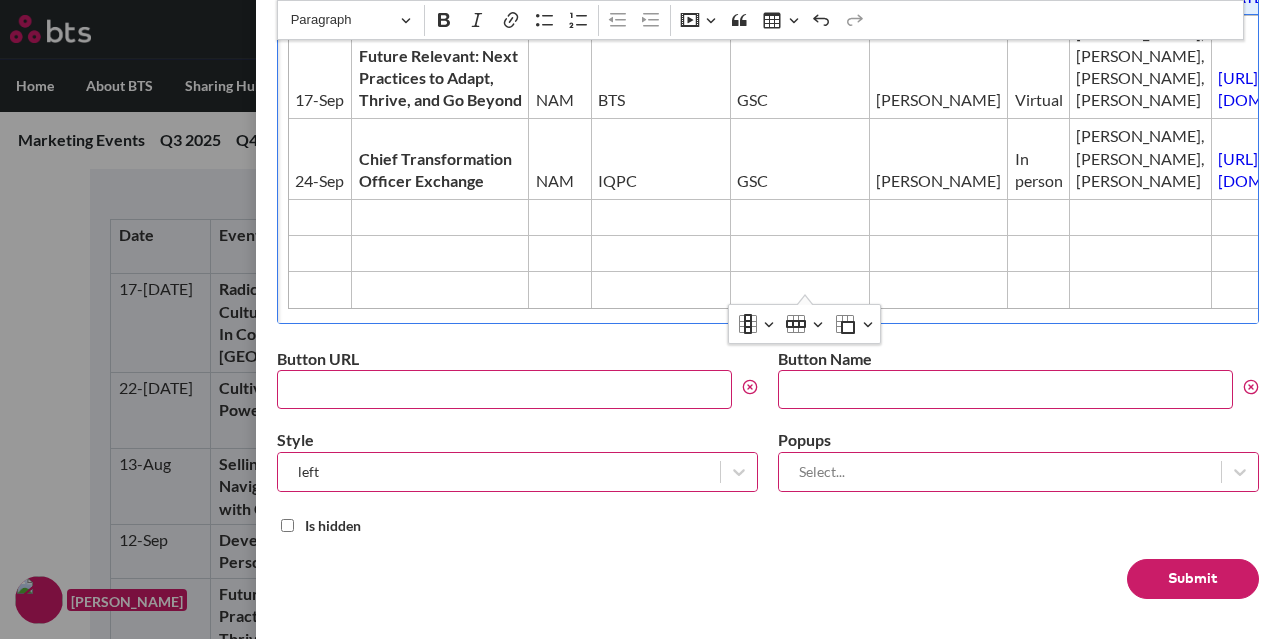 scroll, scrollTop: 1127, scrollLeft: 0, axis: vertical 